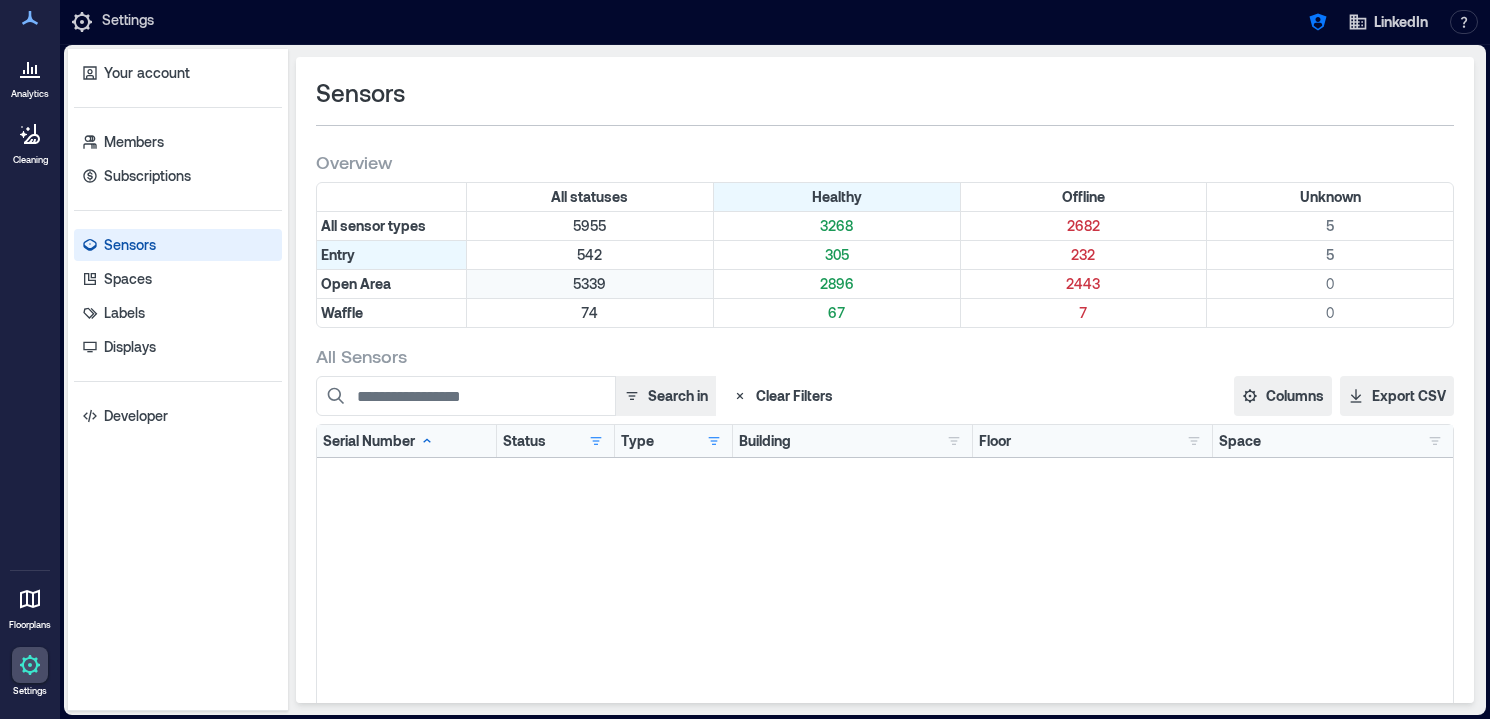 scroll, scrollTop: 0, scrollLeft: 0, axis: both 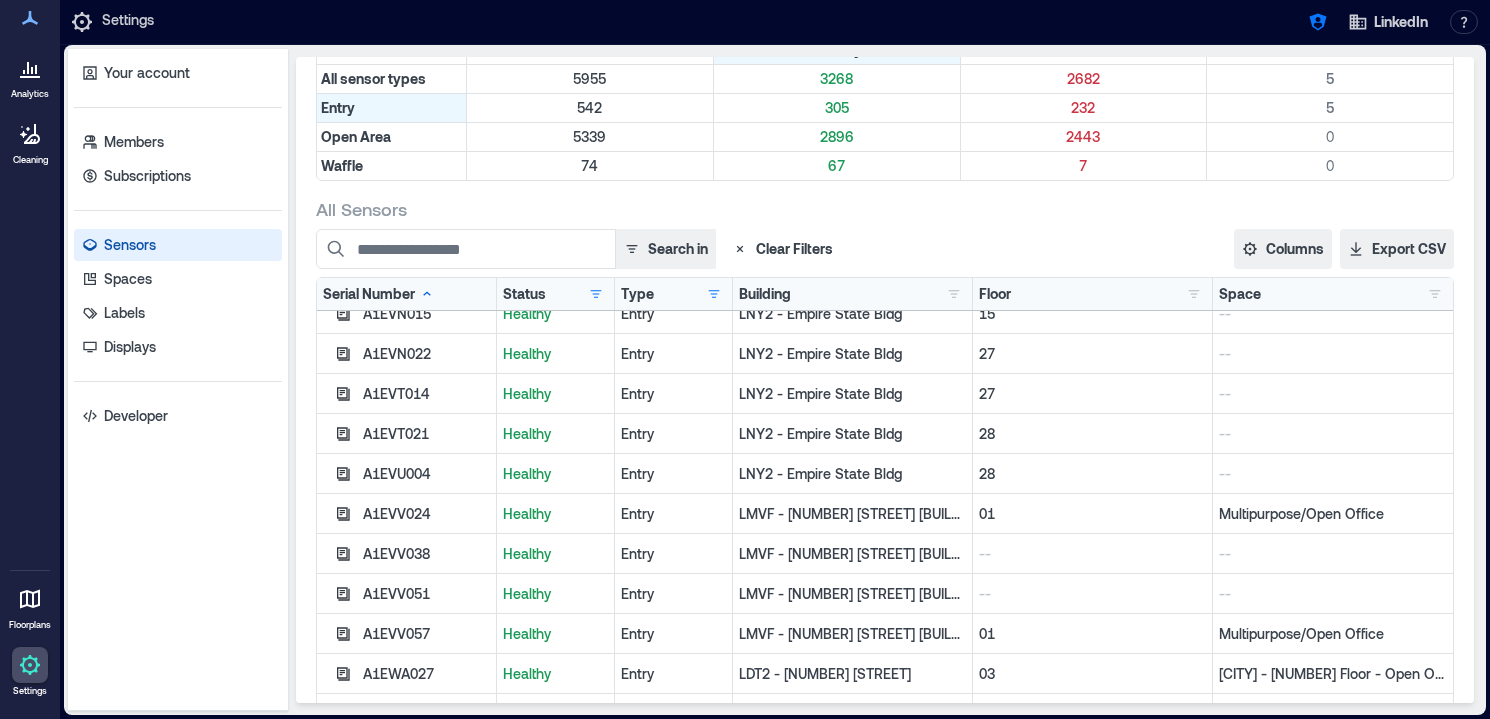 click 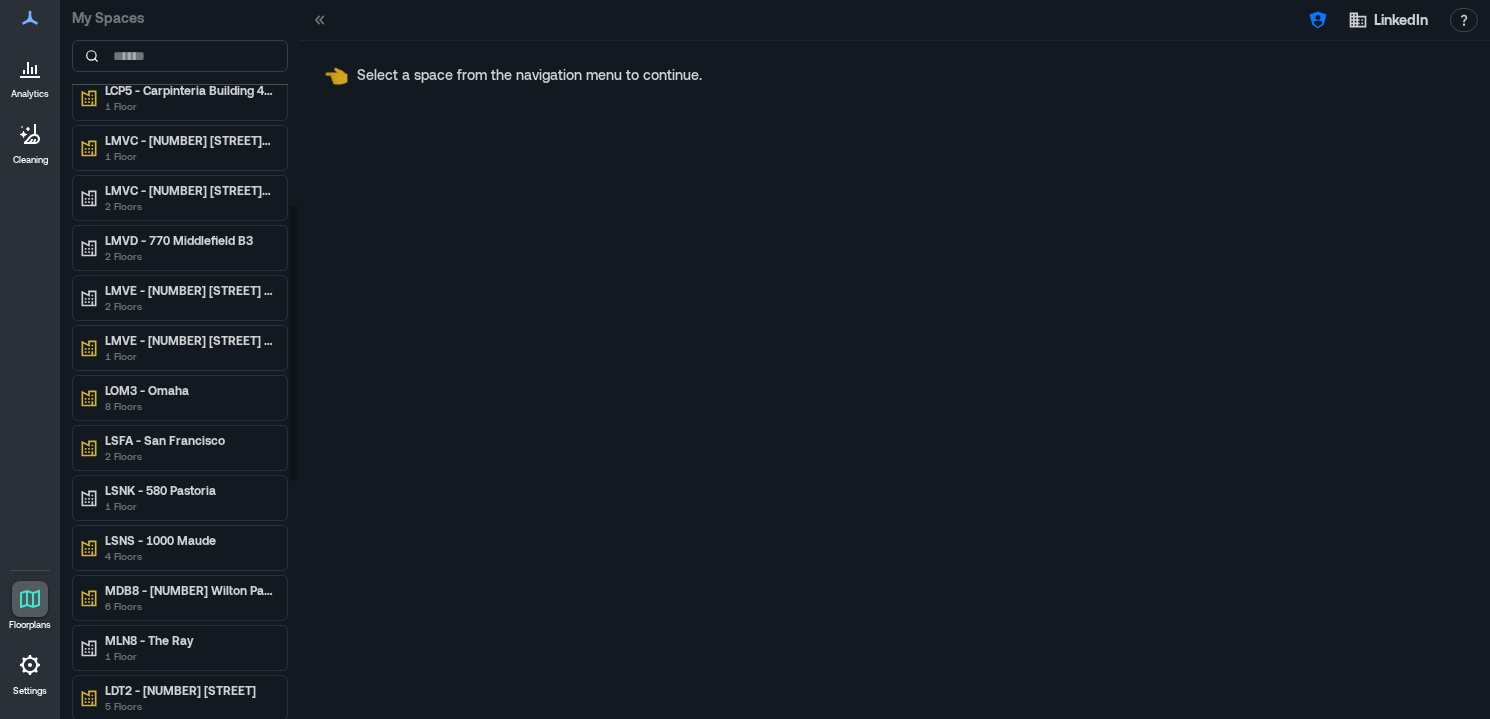 scroll, scrollTop: 783, scrollLeft: 0, axis: vertical 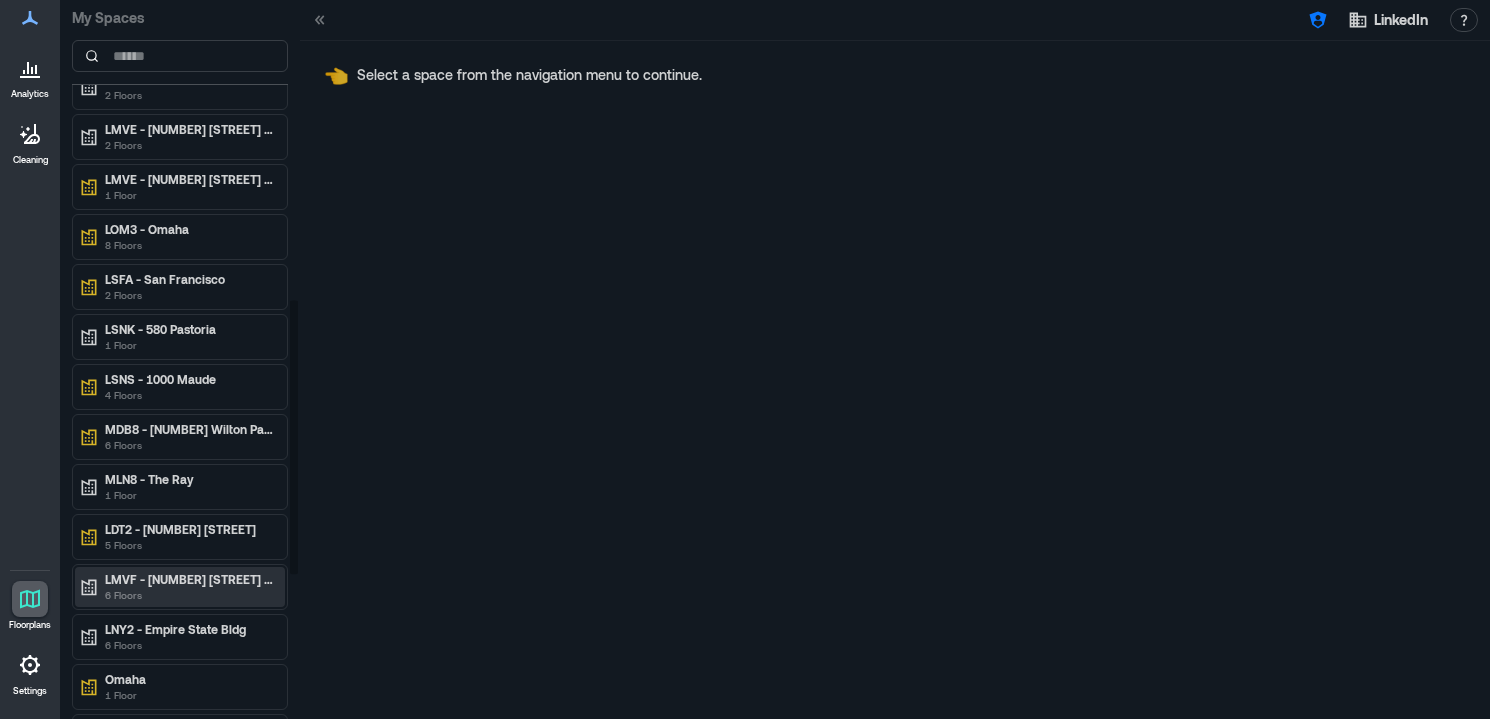 click on "6 Floors" at bounding box center [189, 595] 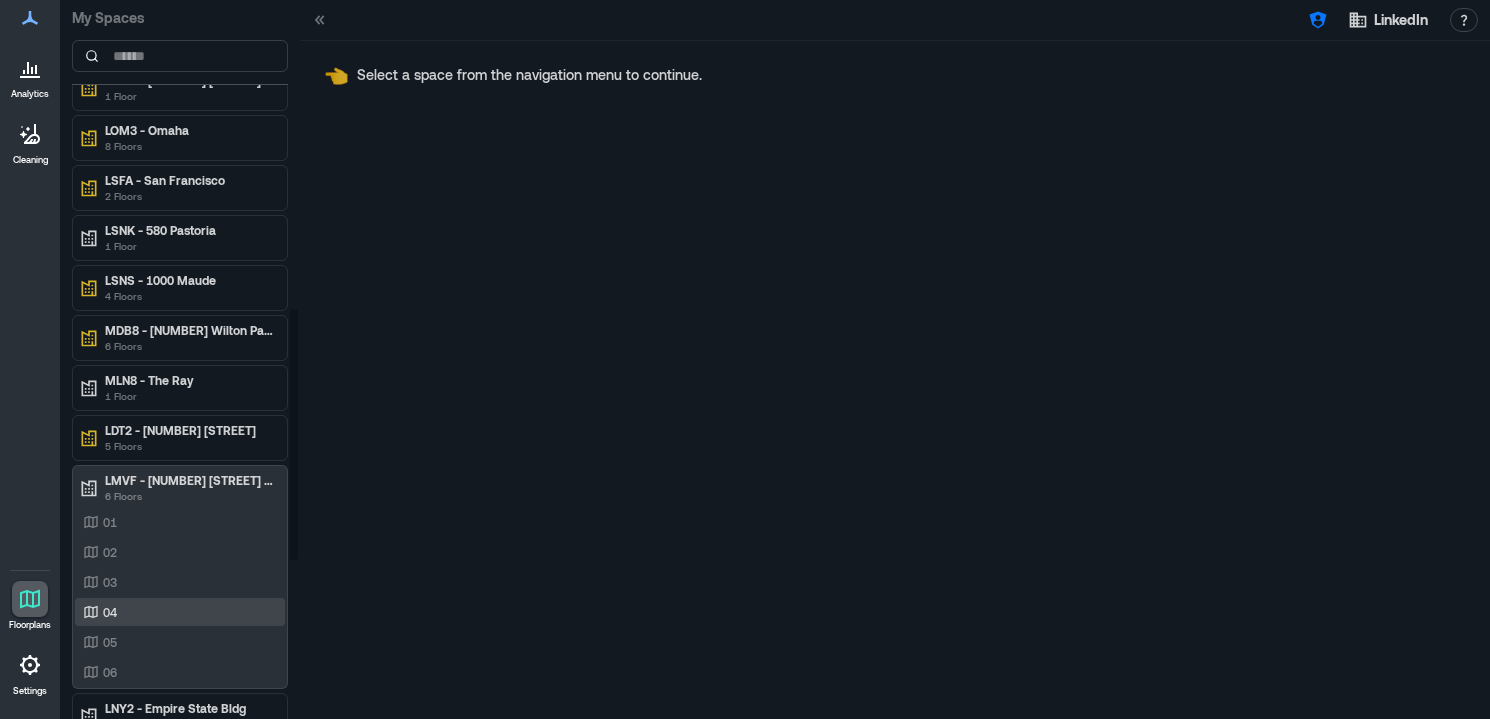 scroll, scrollTop: 883, scrollLeft: 0, axis: vertical 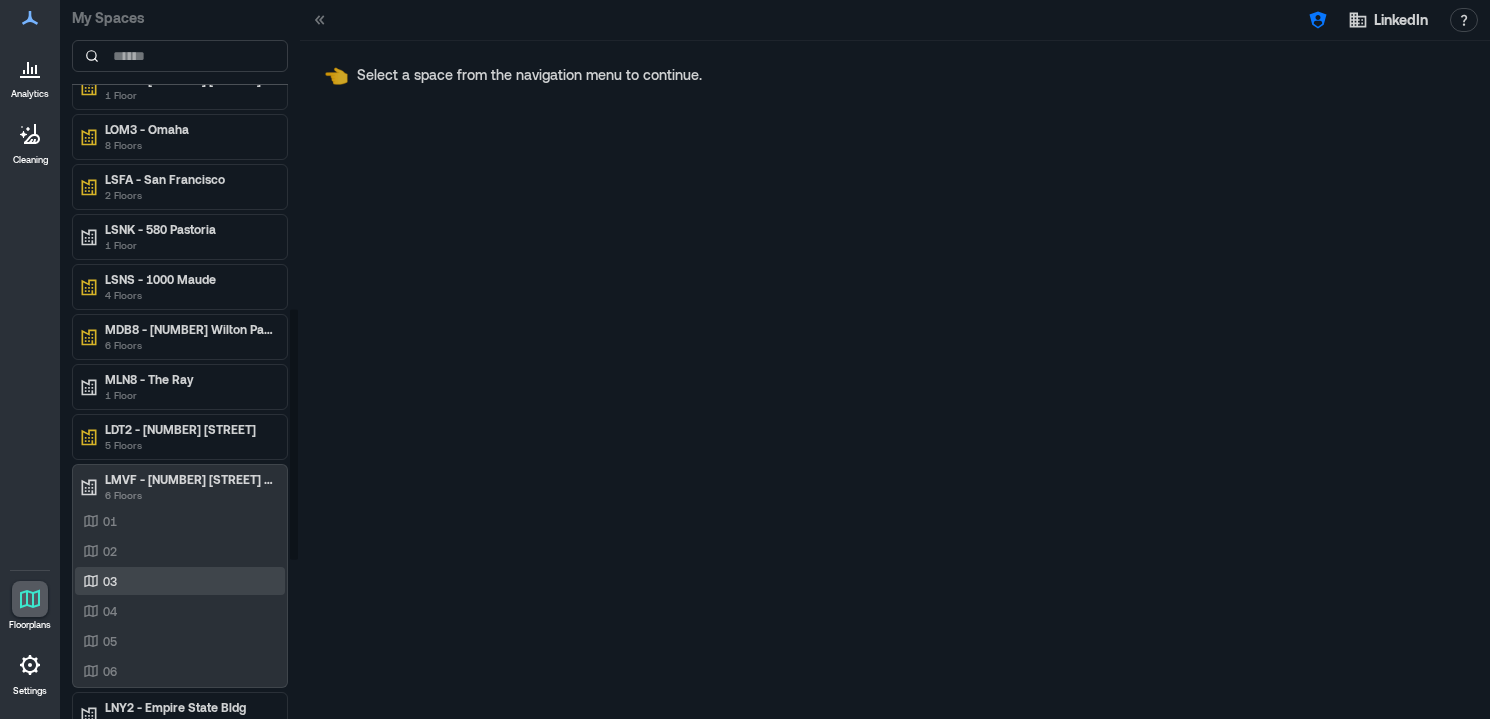click on "03" at bounding box center (180, 581) 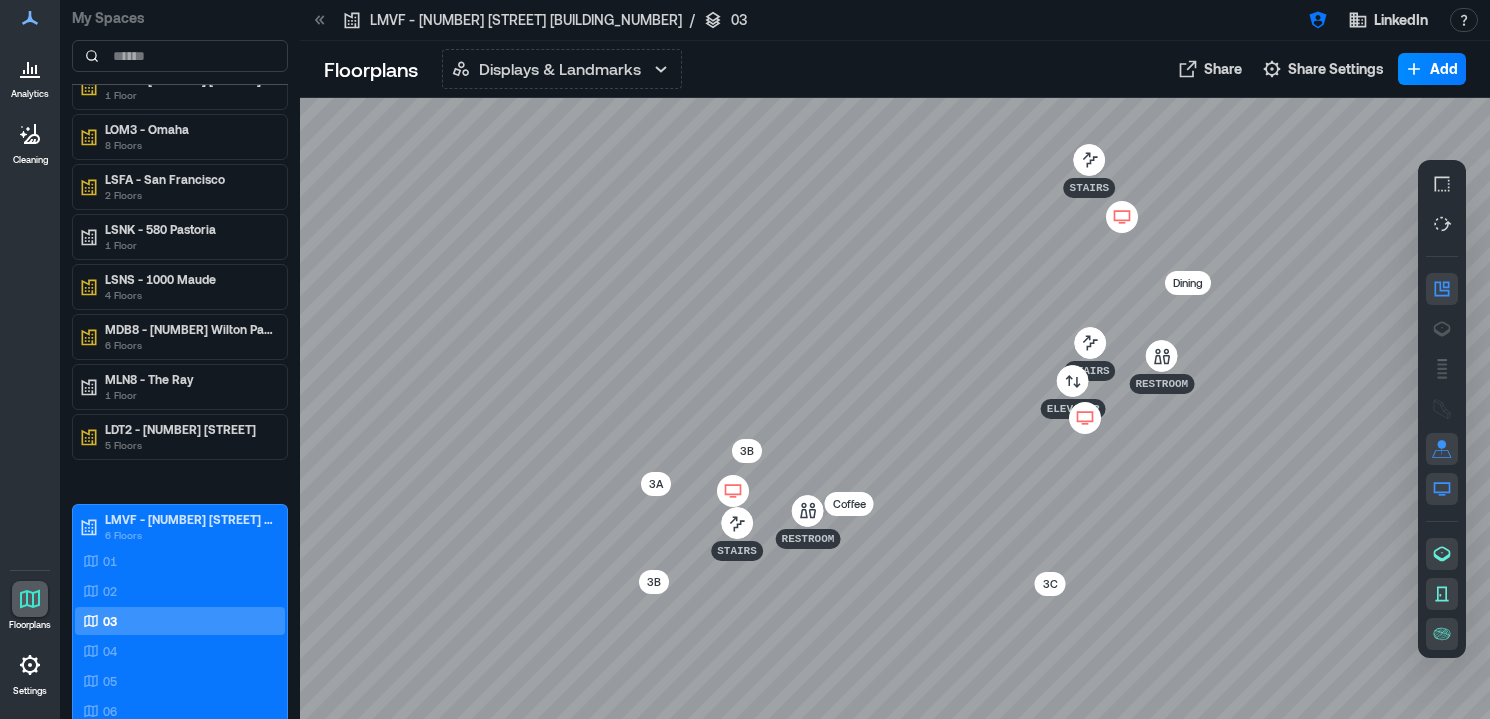 click 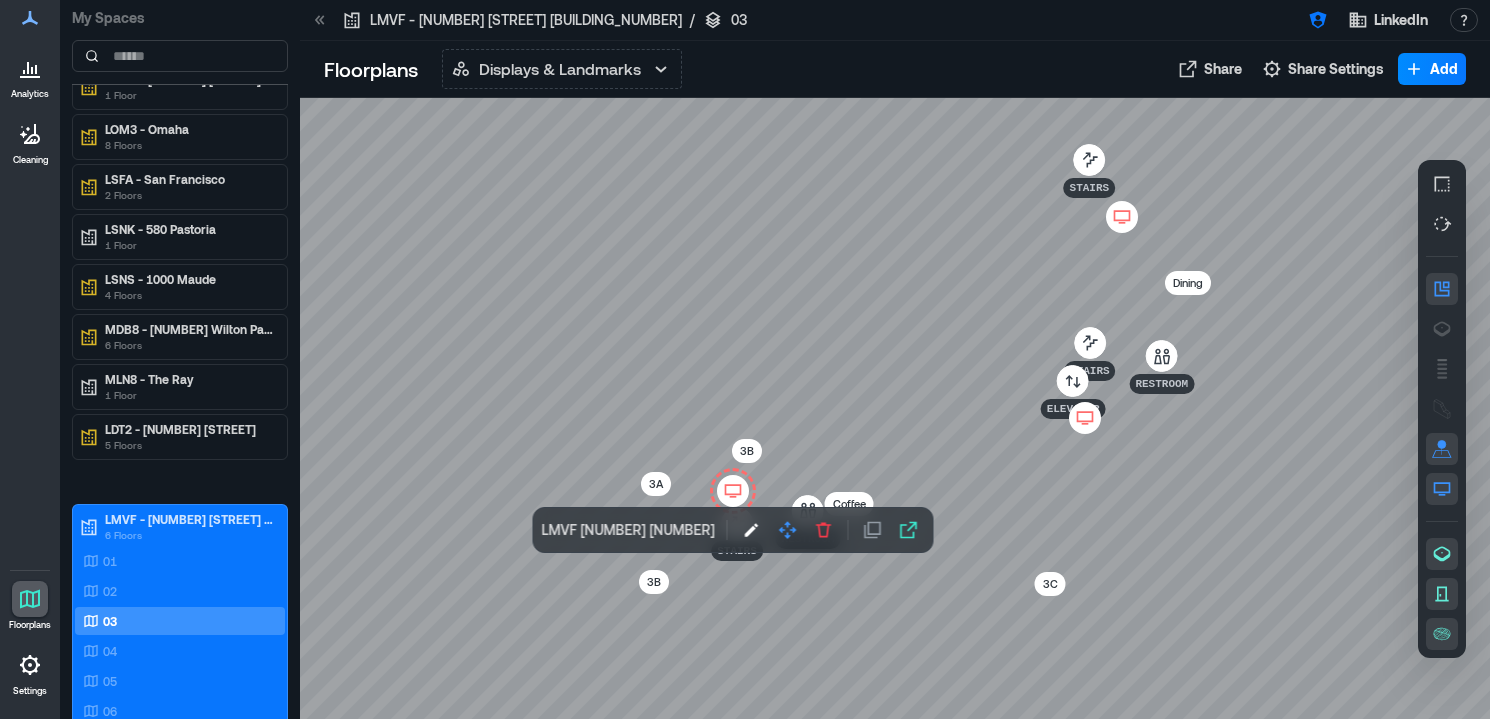 click 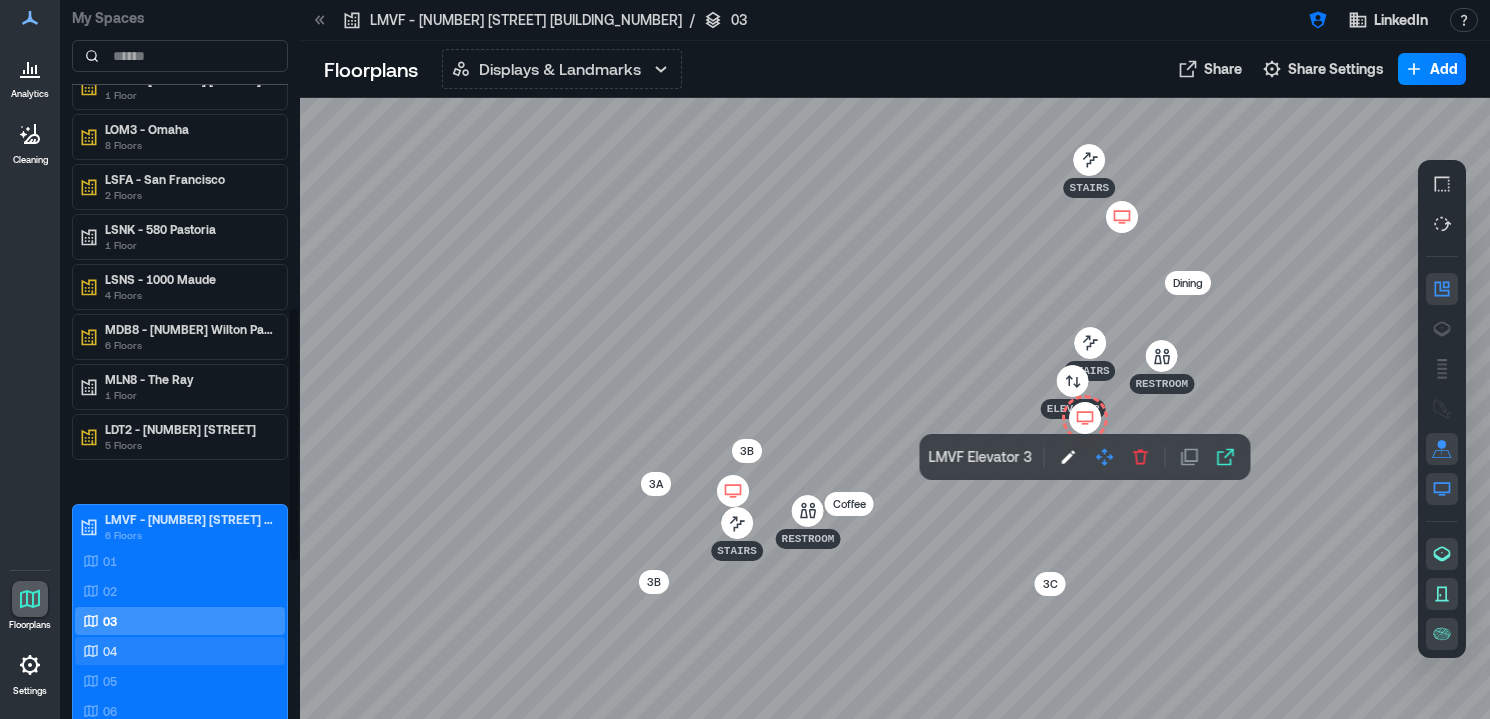 click on "04" at bounding box center (180, 651) 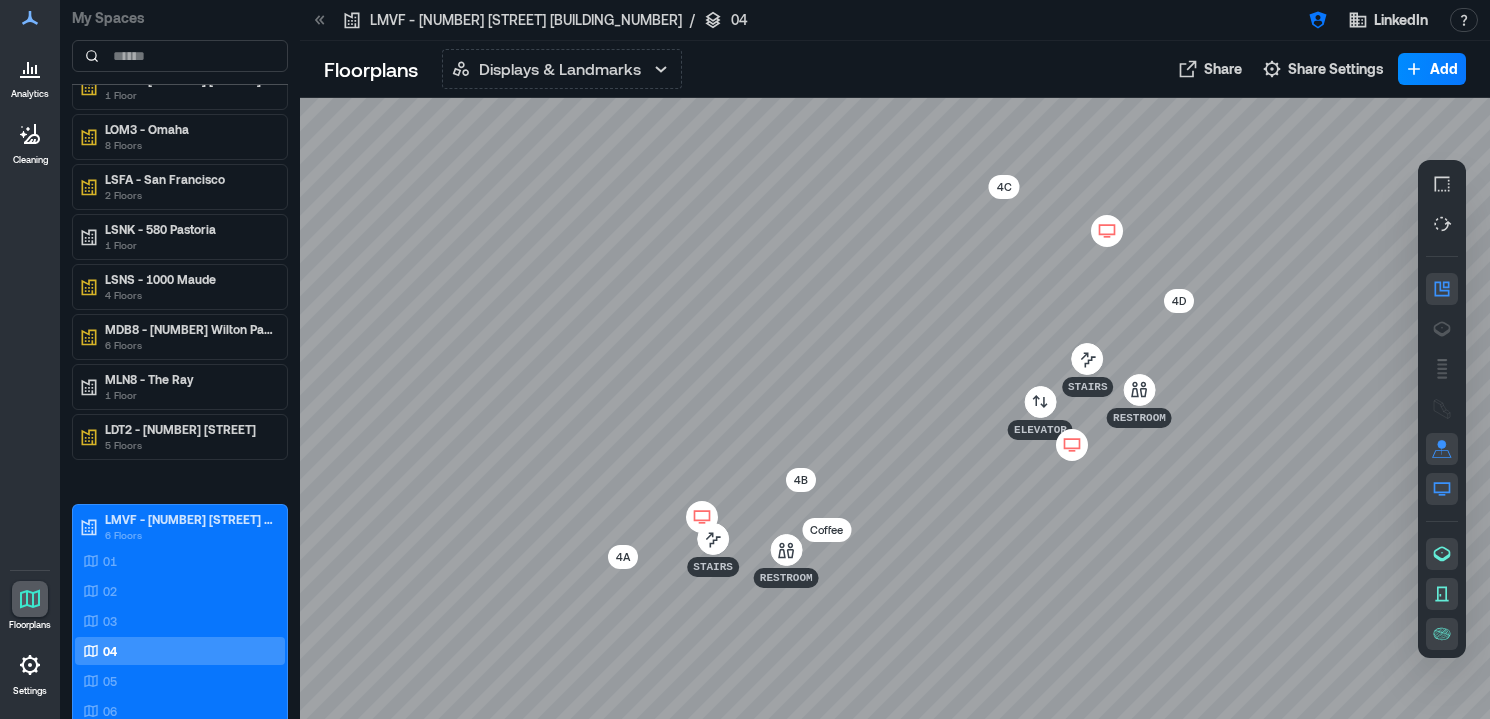 click 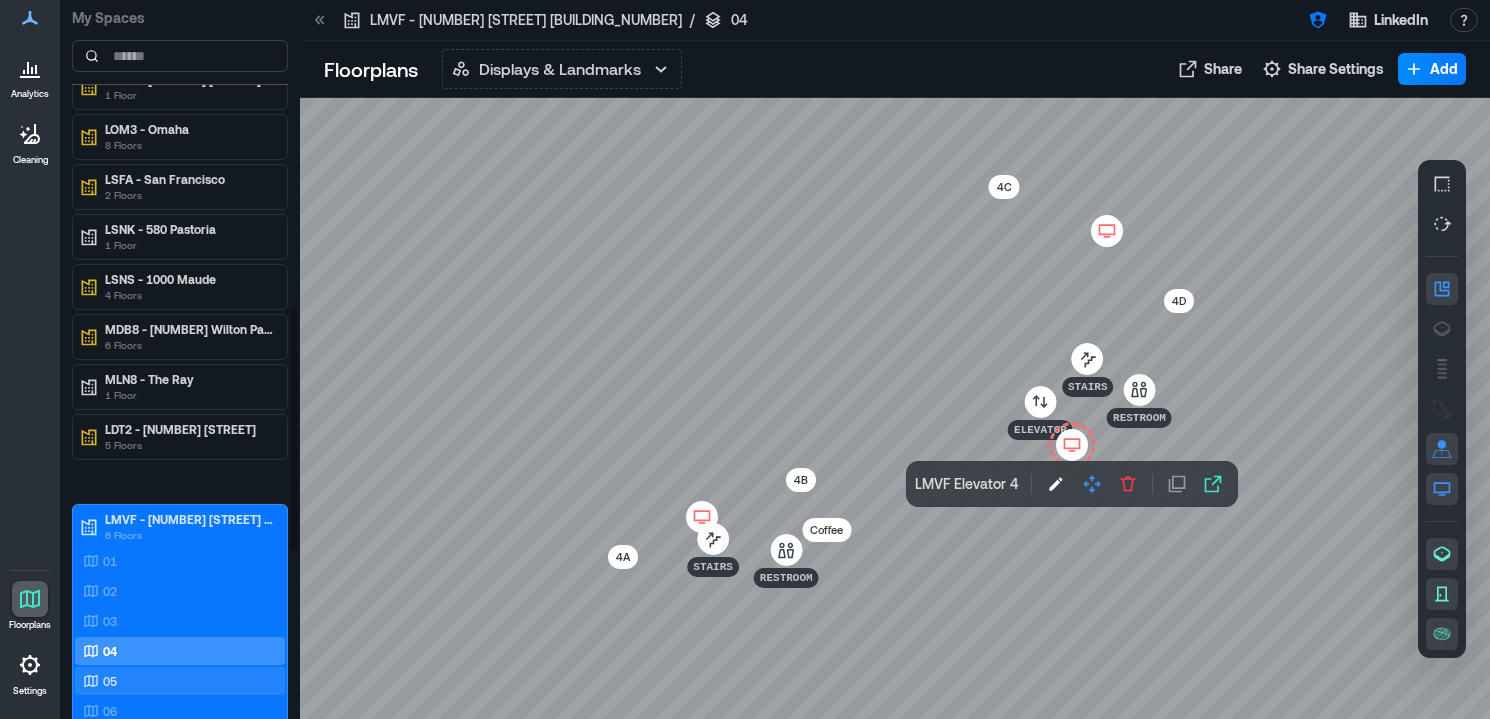 click on "05" at bounding box center (176, 681) 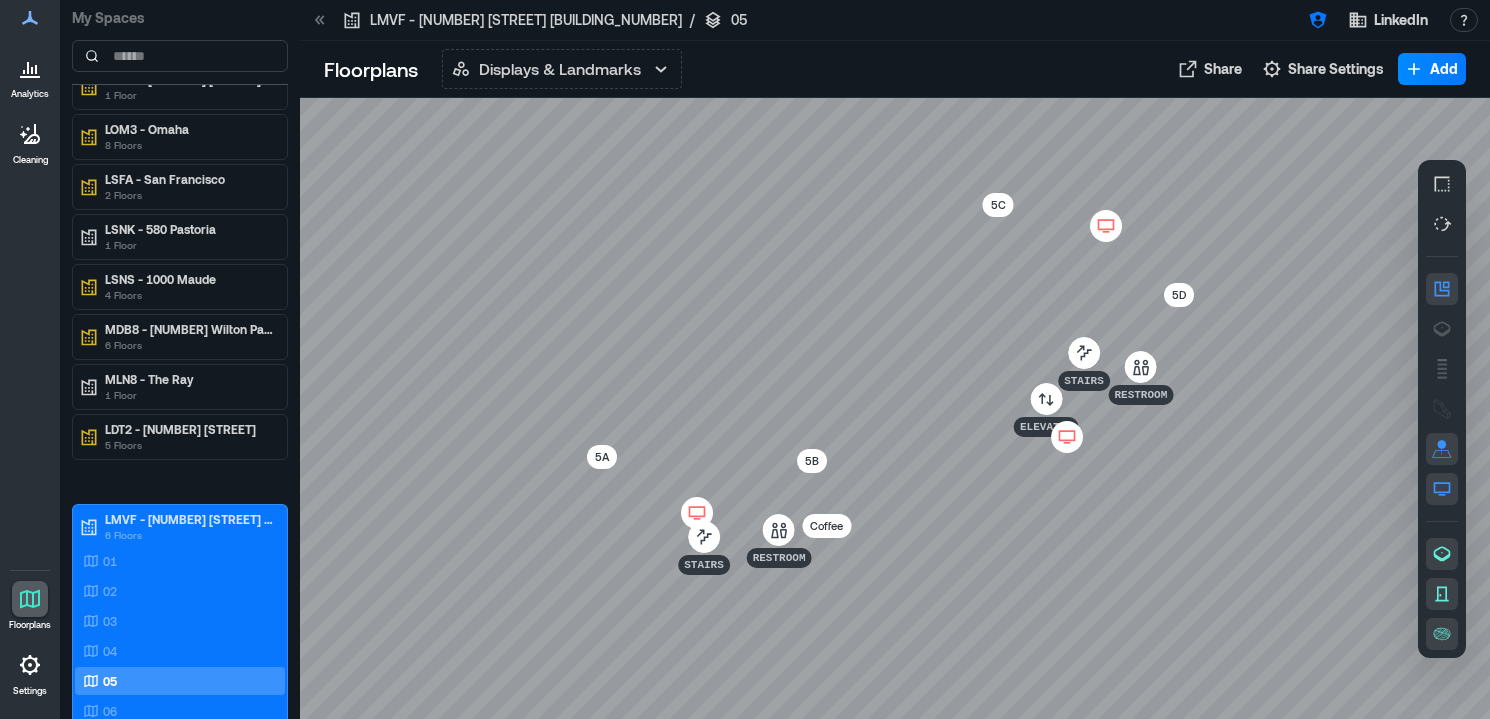 click 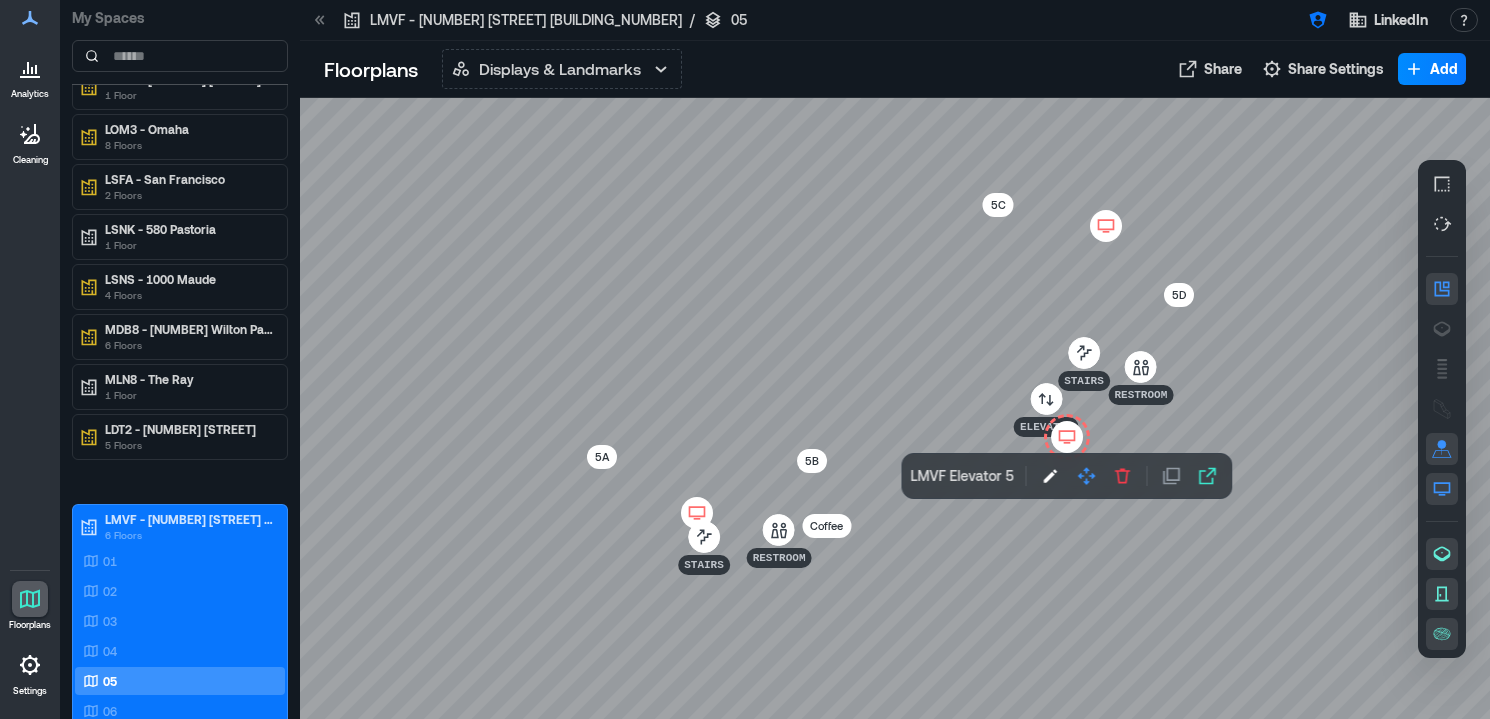 click 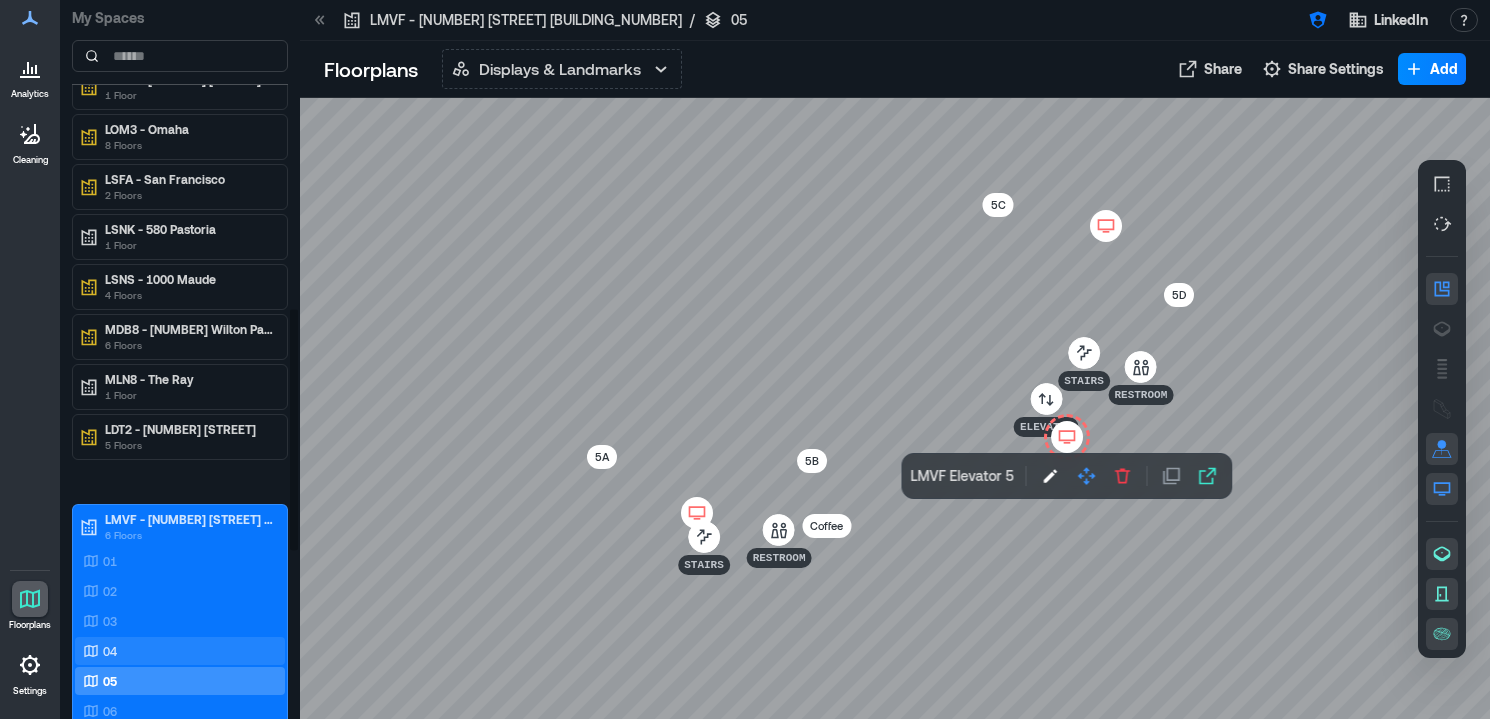 click on "04" at bounding box center (176, 651) 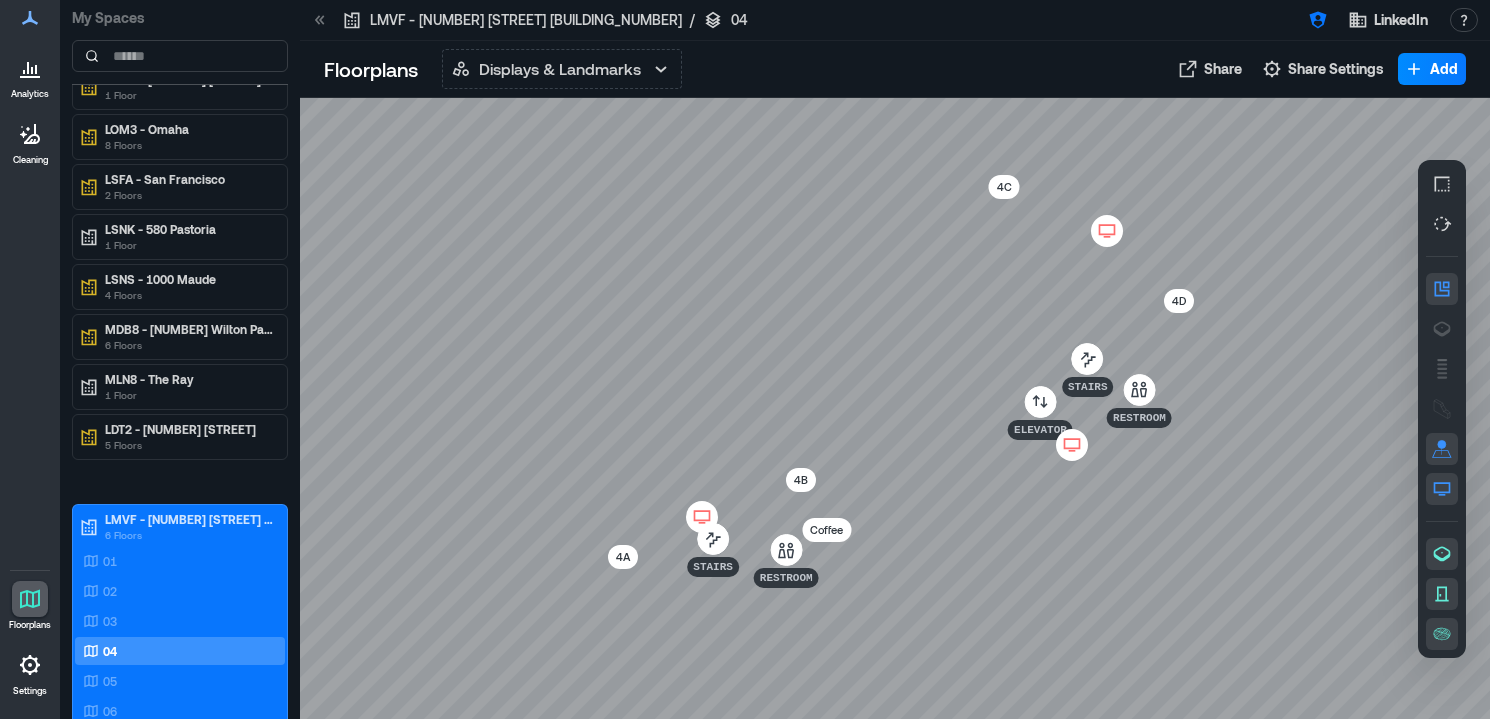 click 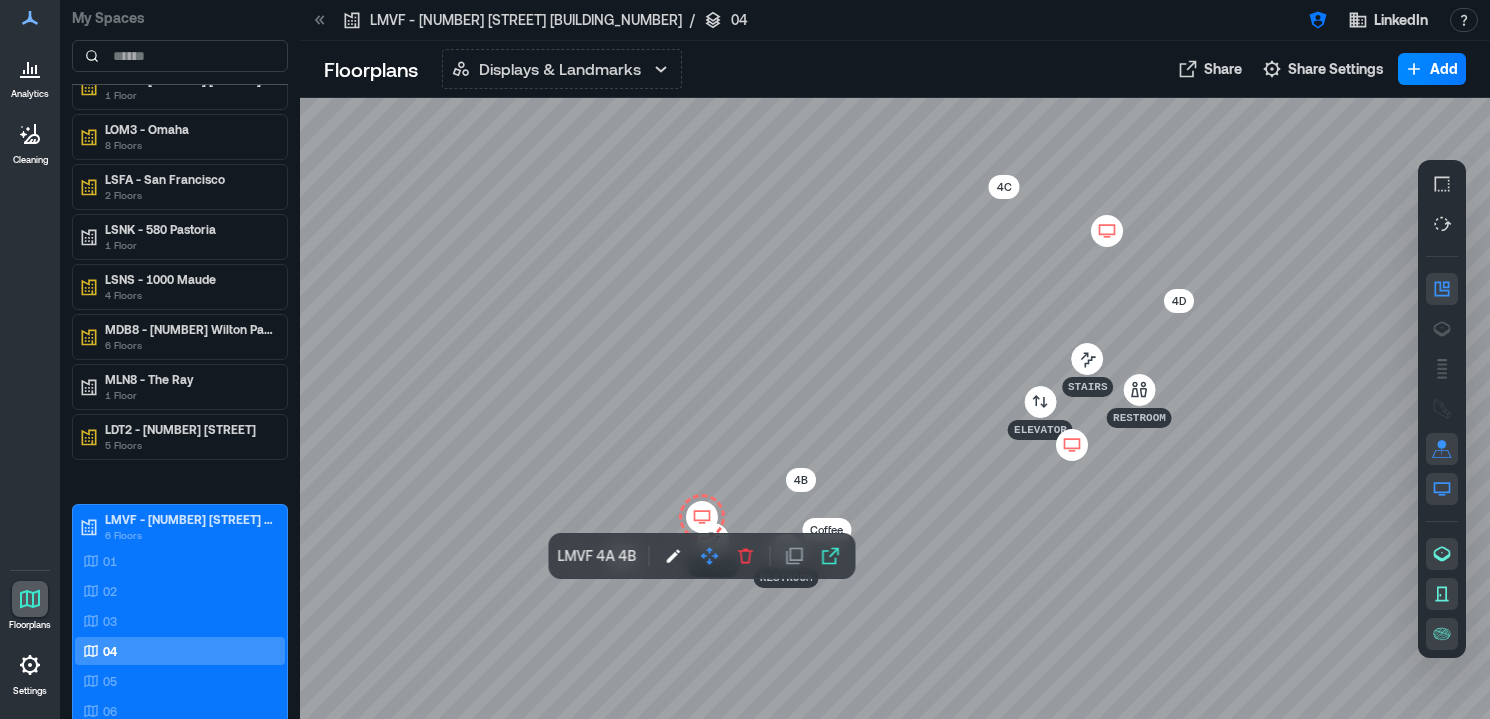 click at bounding box center (895, 408) 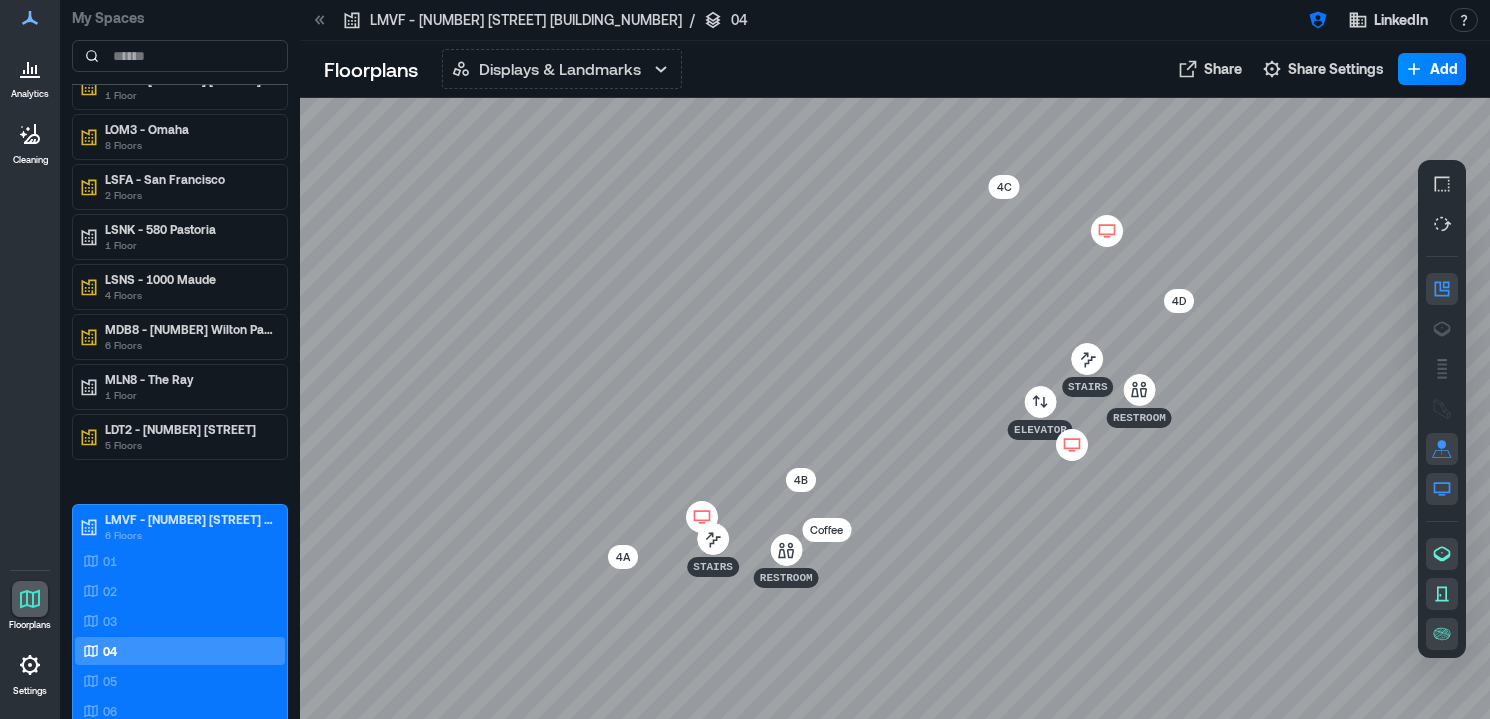 click 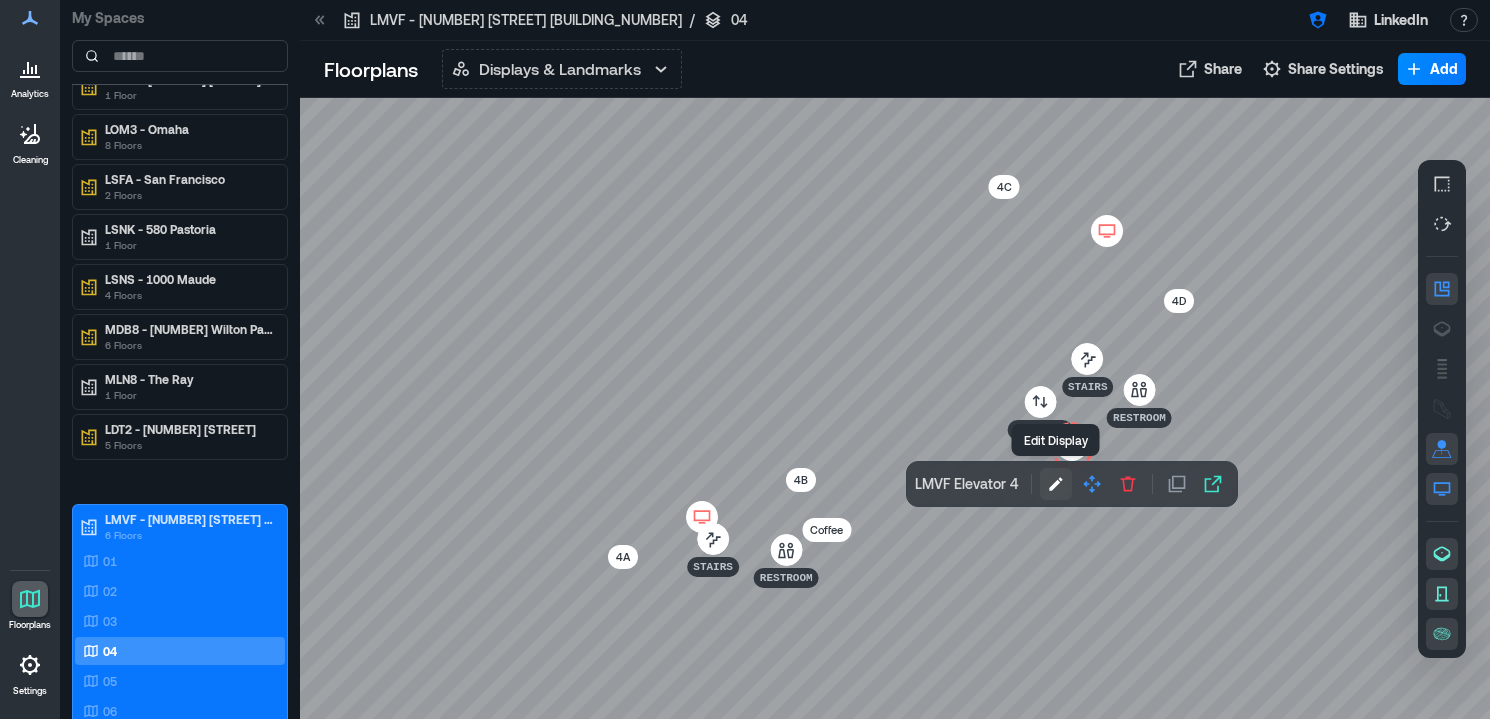 click 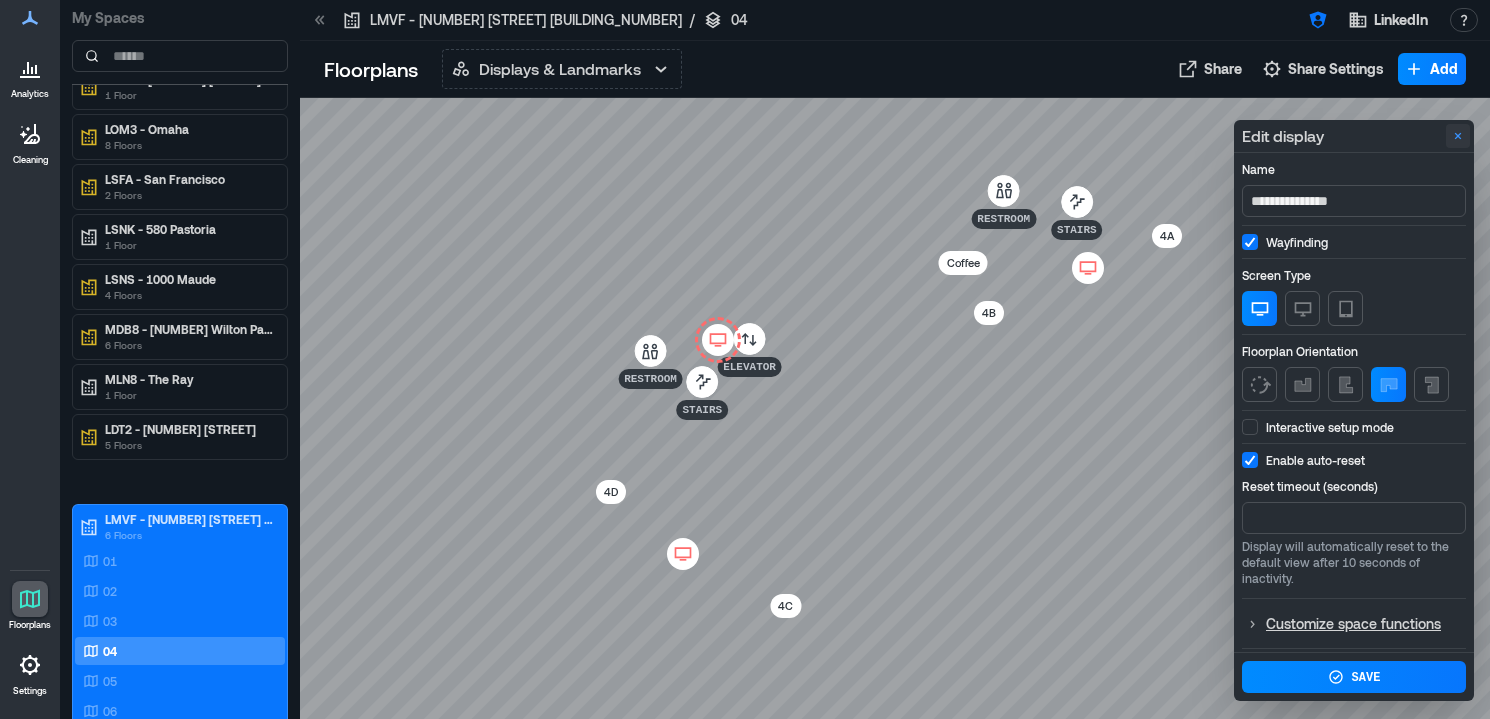 click 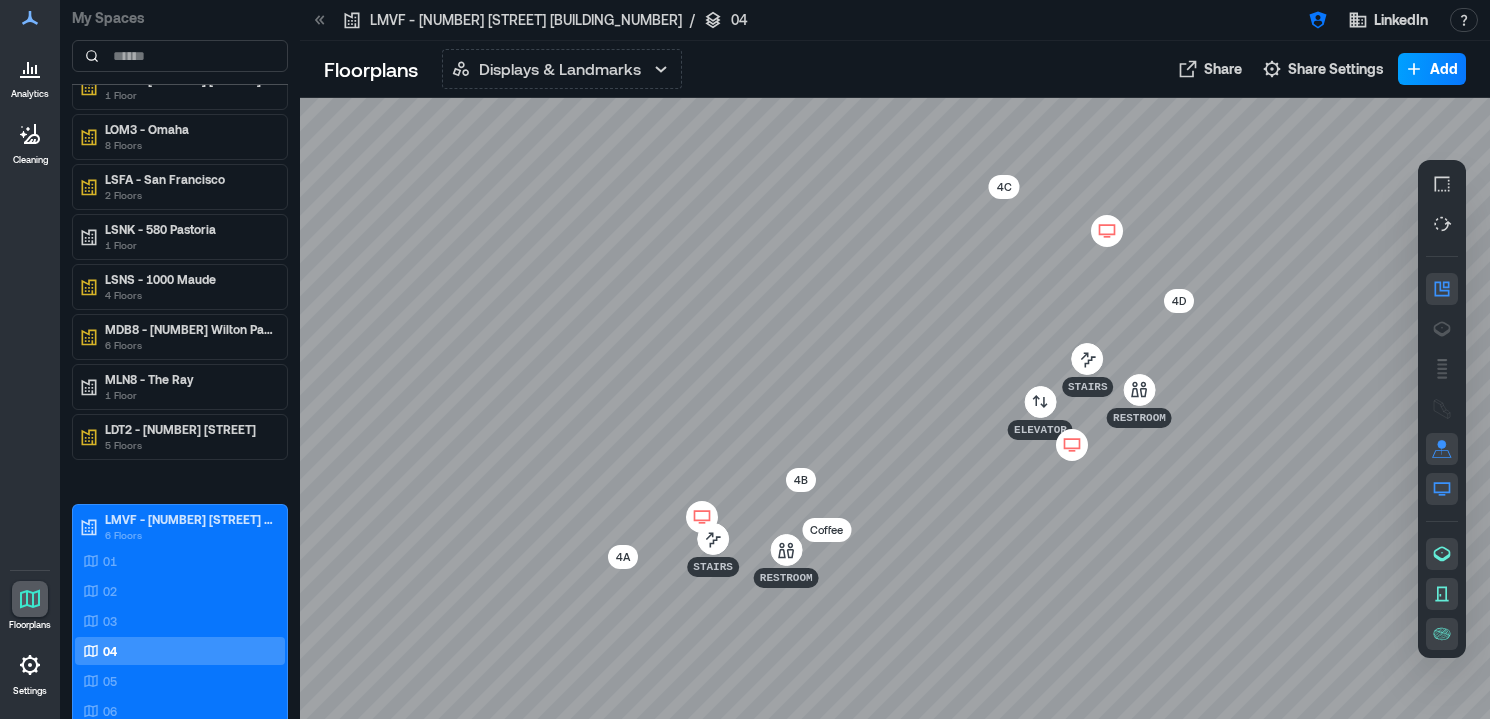click 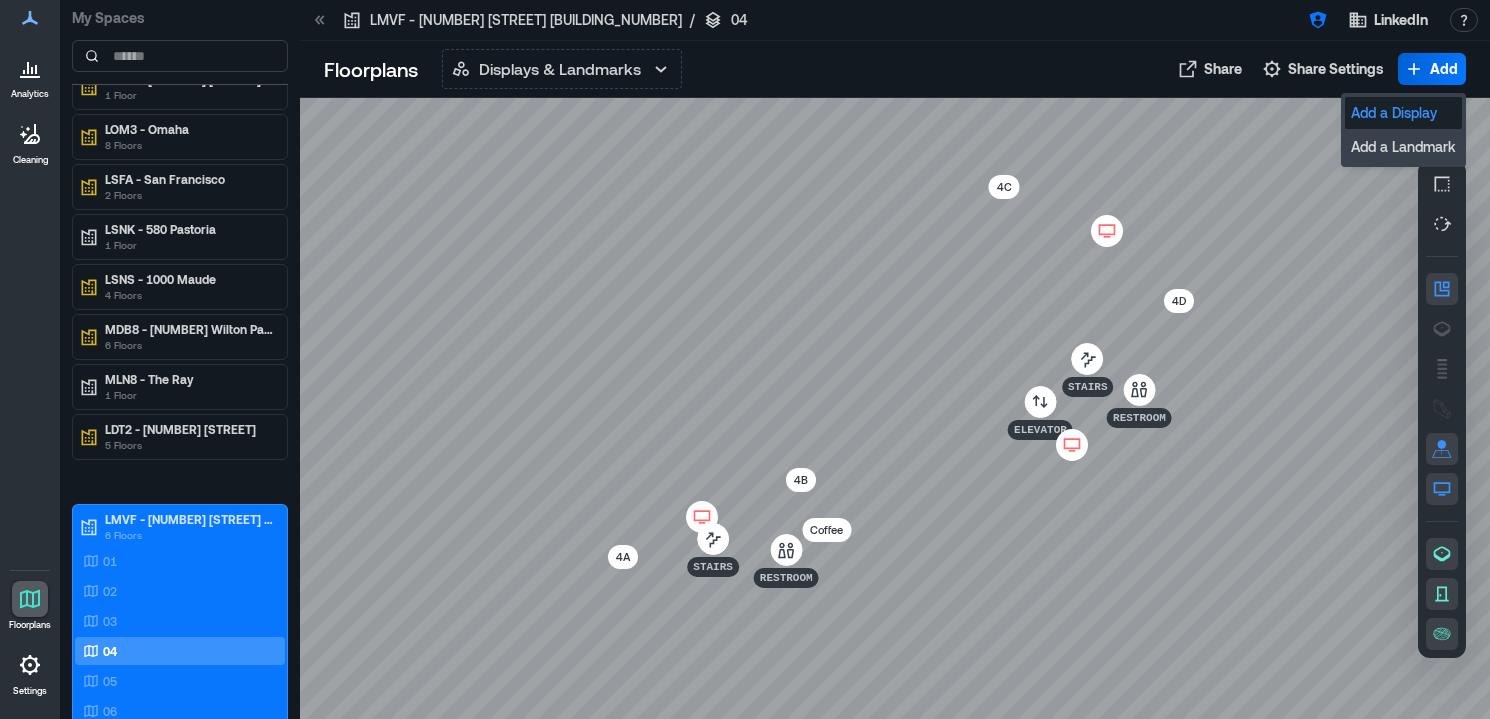 click on "Add a Display" at bounding box center (1403, 113) 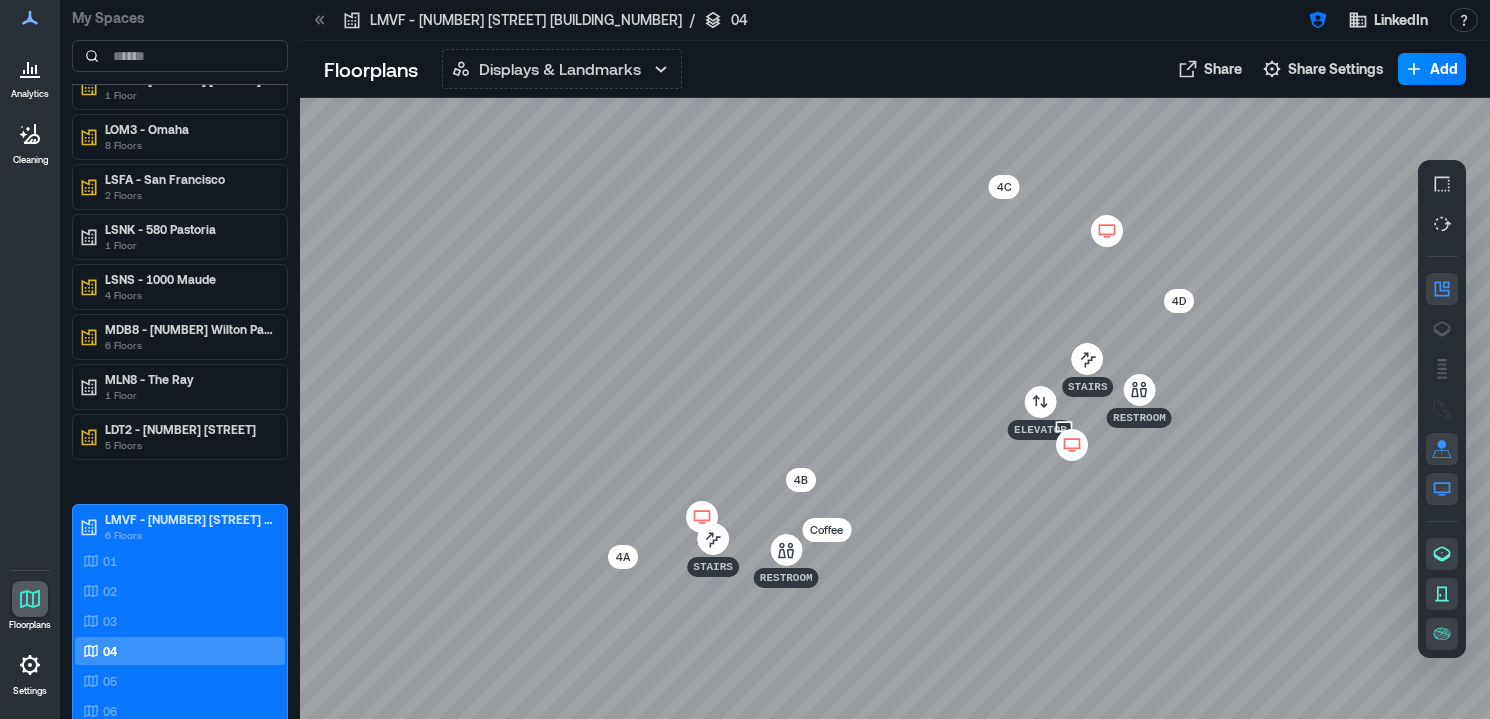 click at bounding box center [895, 408] 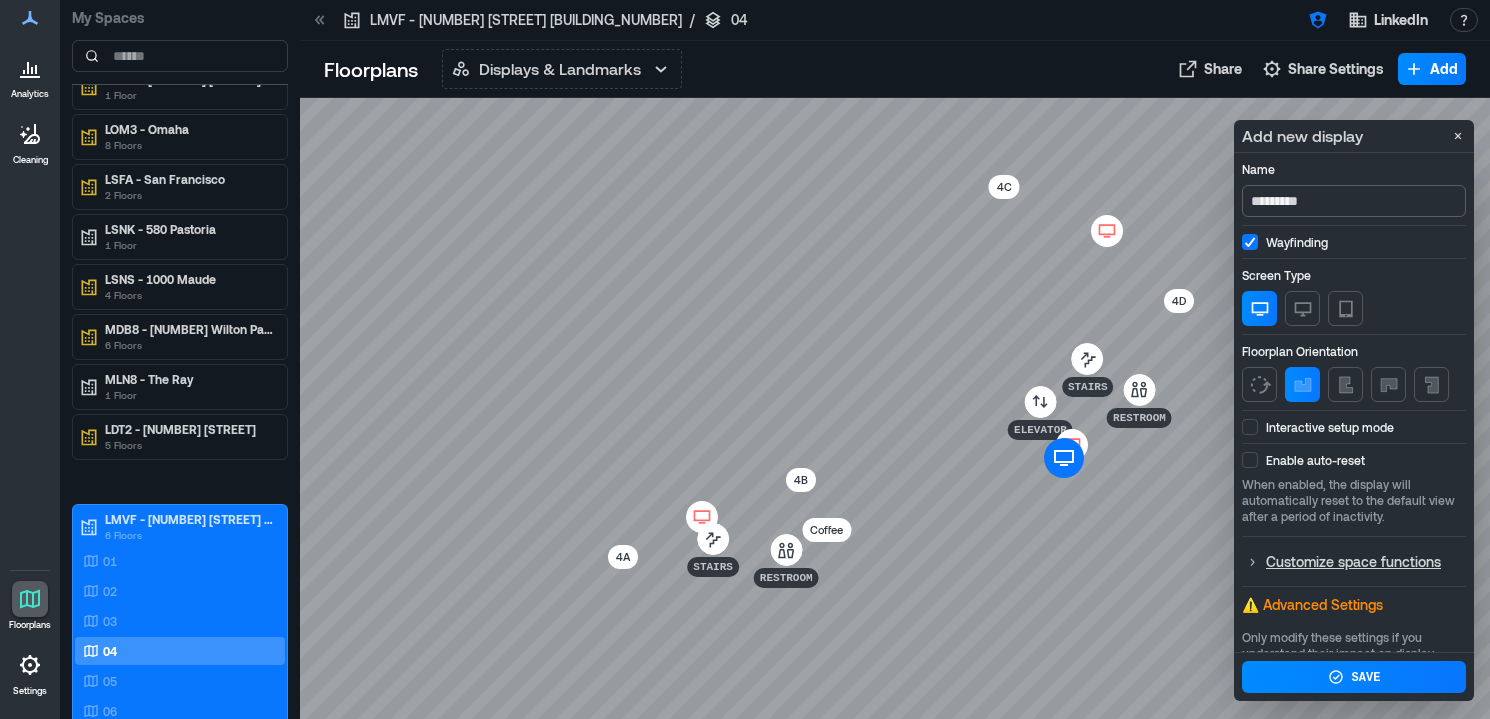 click on "*********" at bounding box center [1354, 201] 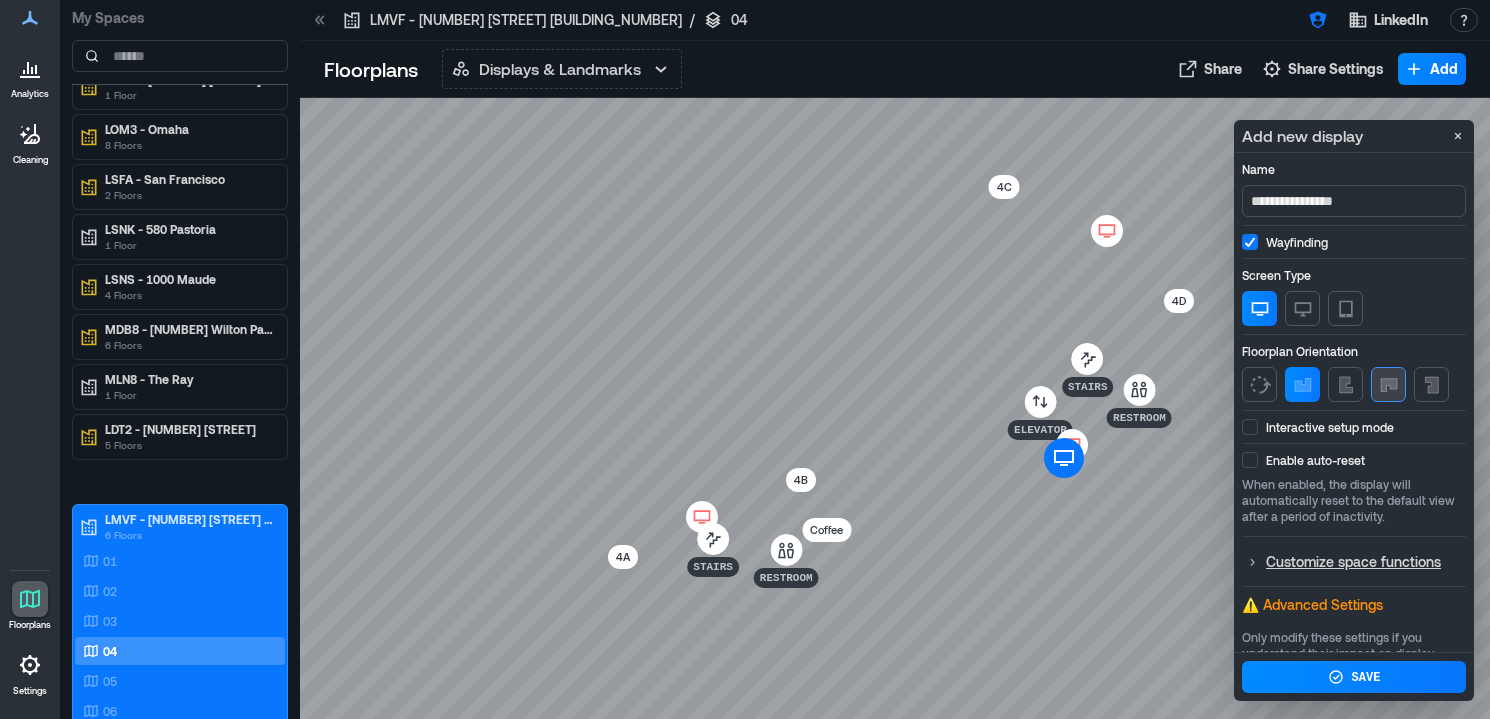 type on "**********" 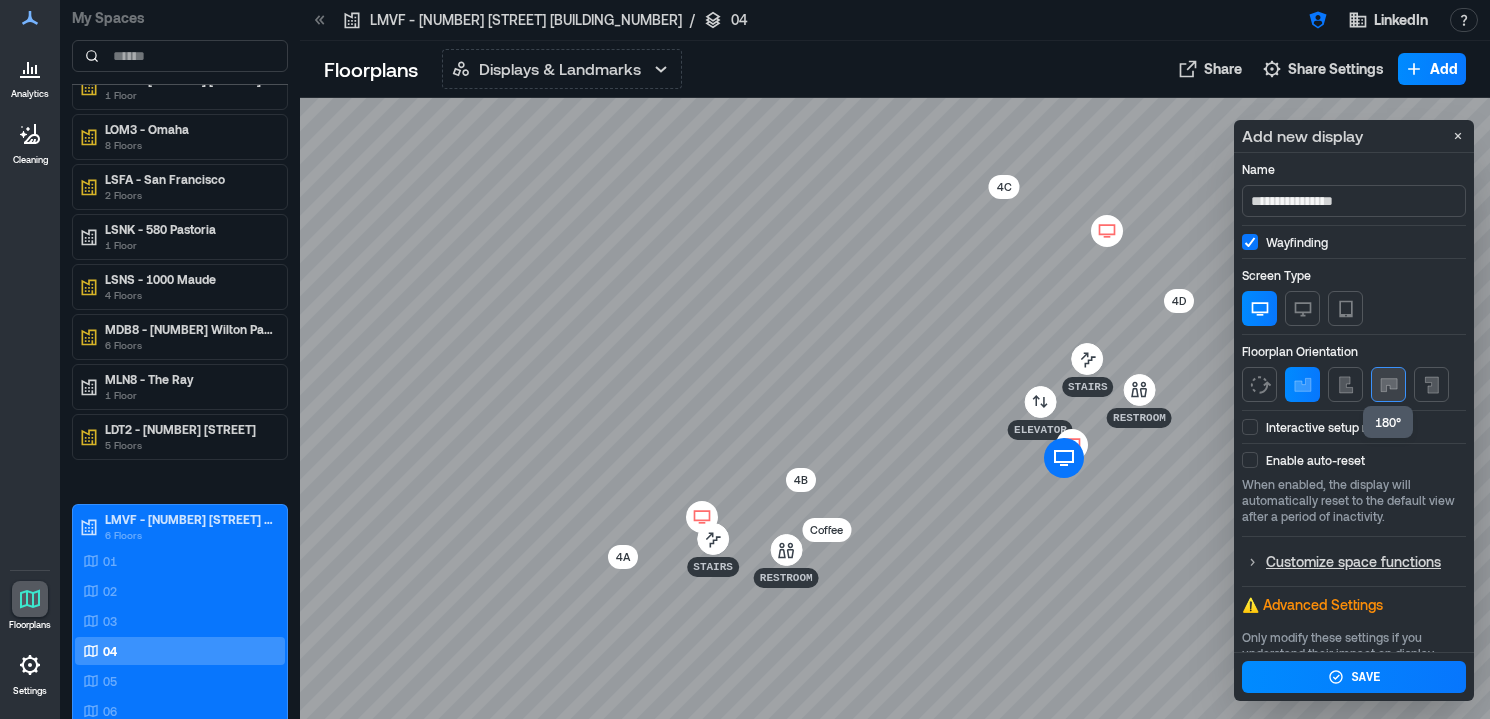 click 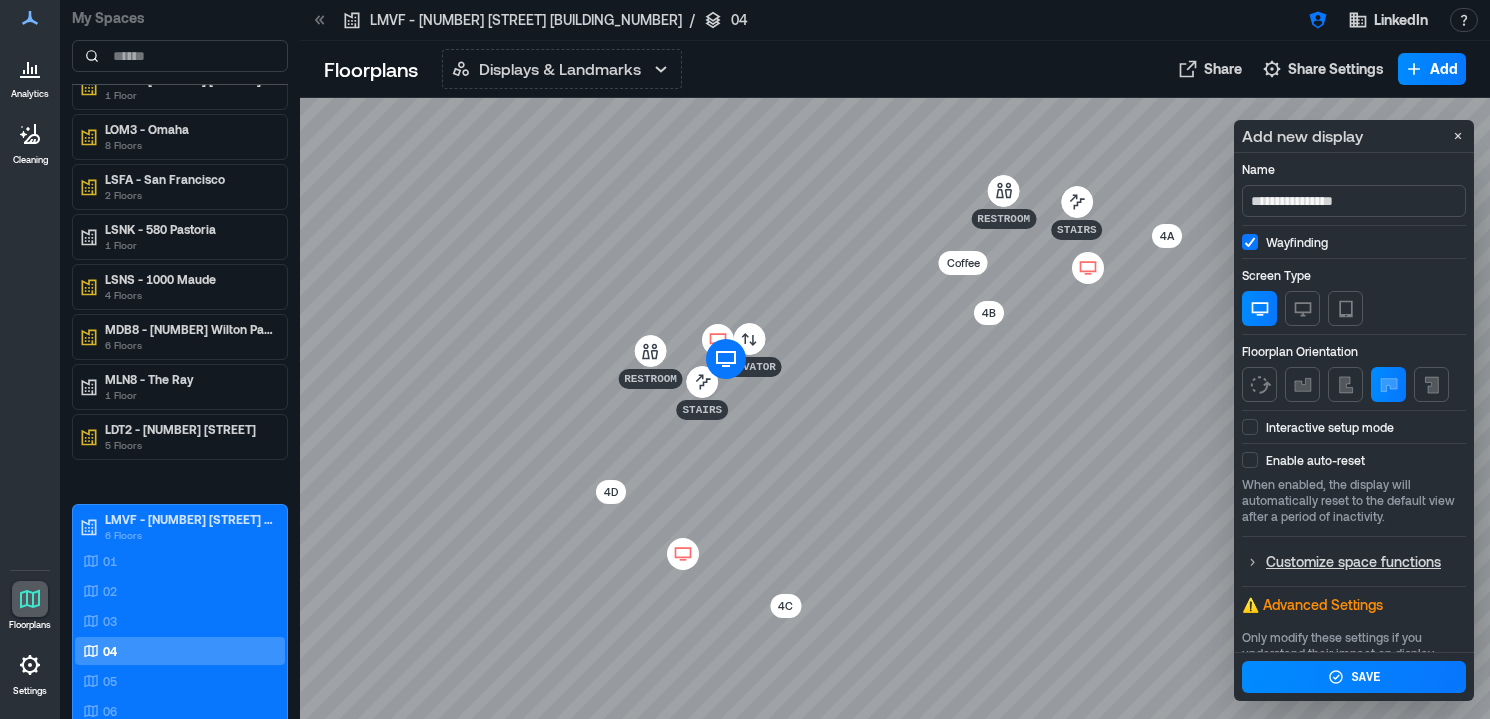 click at bounding box center (1250, 427) 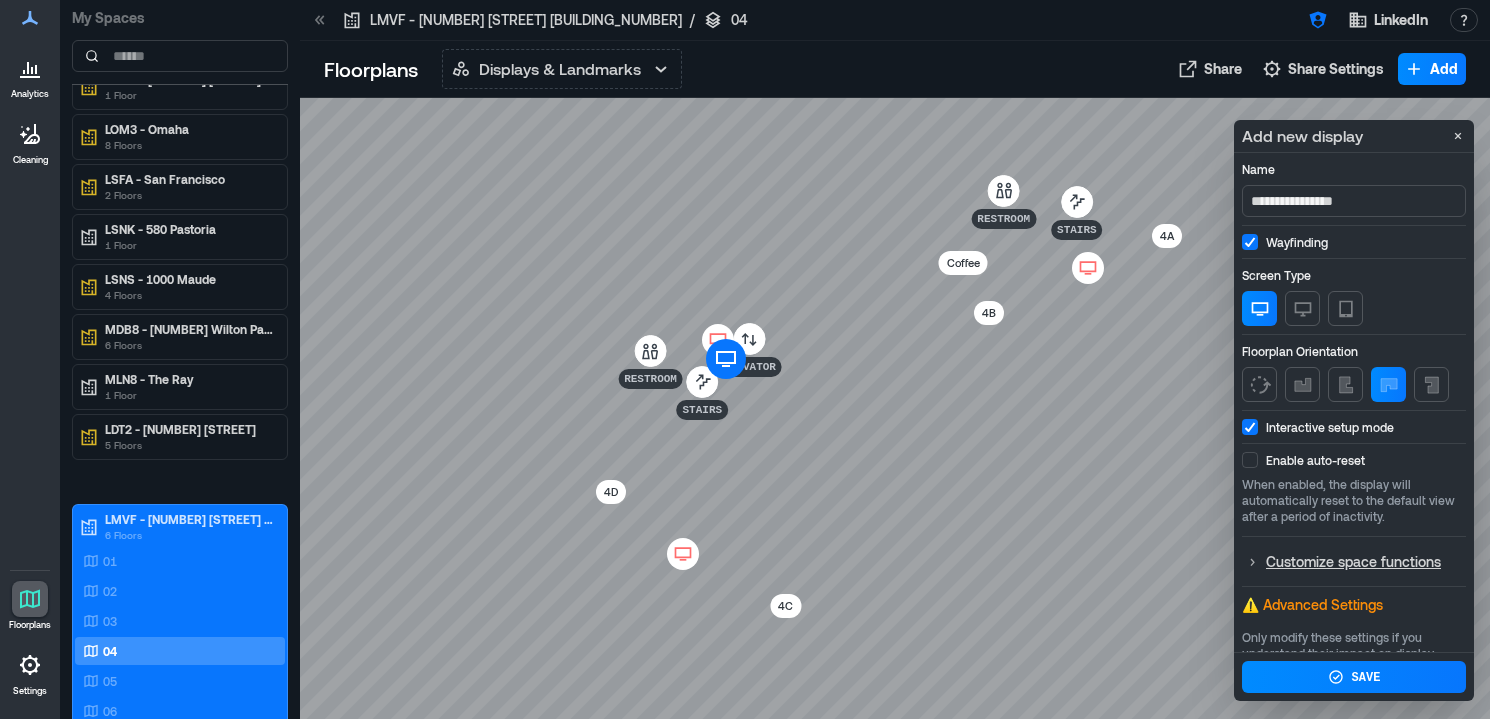 click at bounding box center [1250, 460] 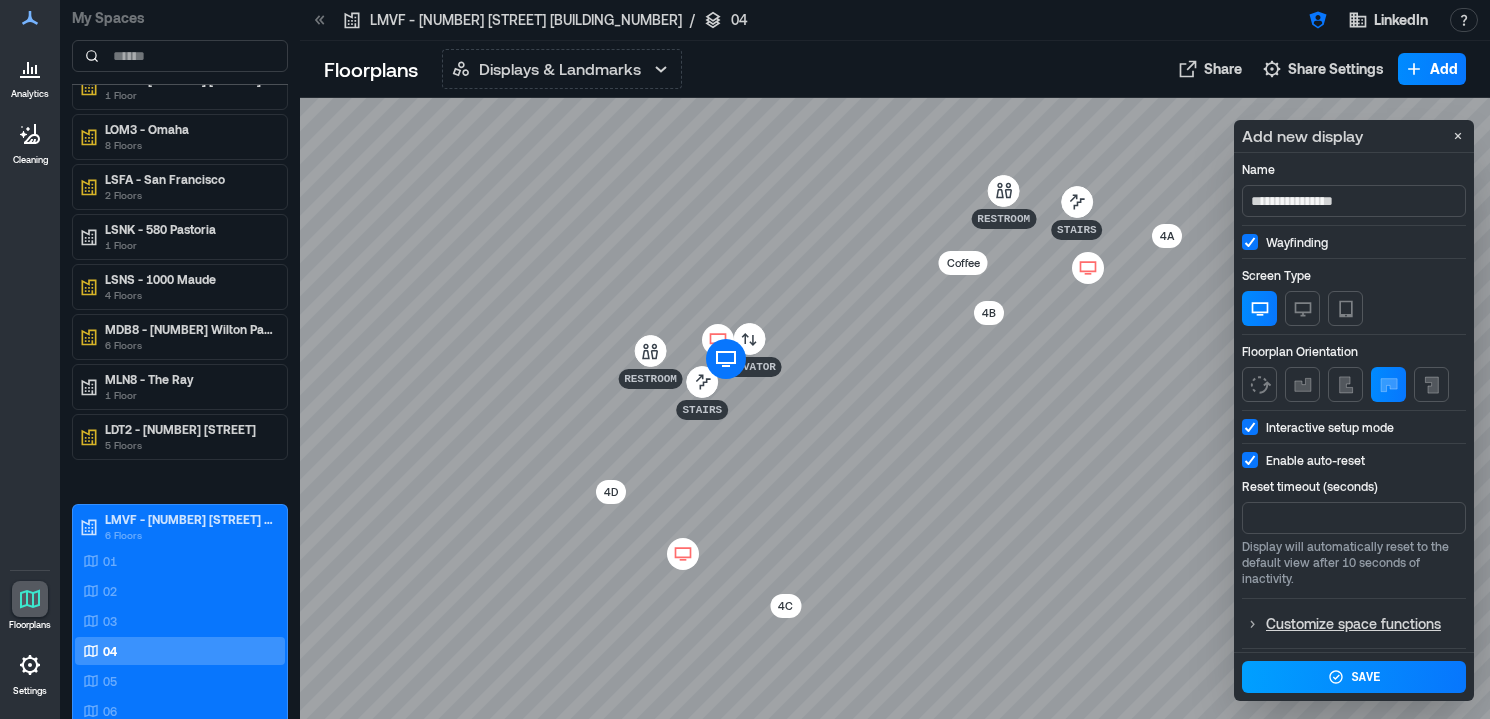 click on "Save" at bounding box center (1366, 678) 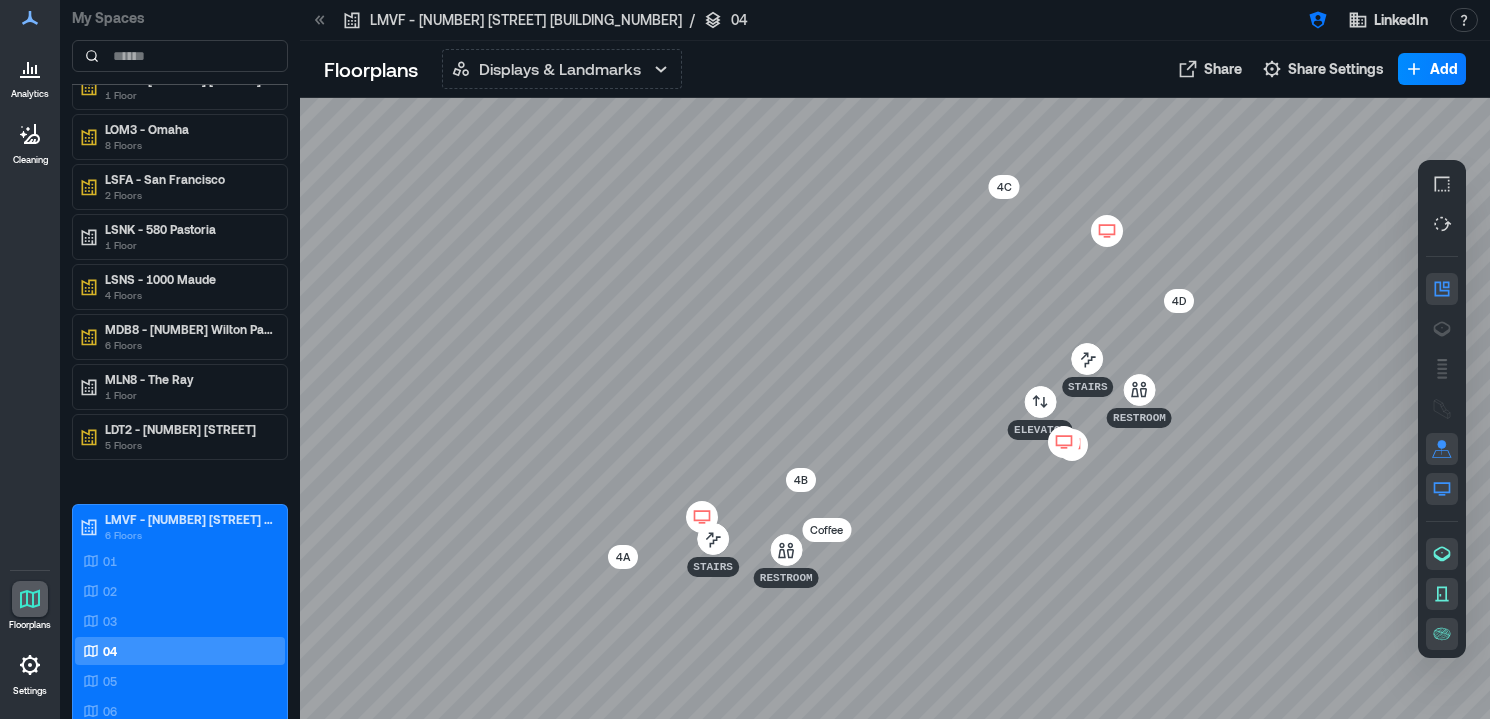 click 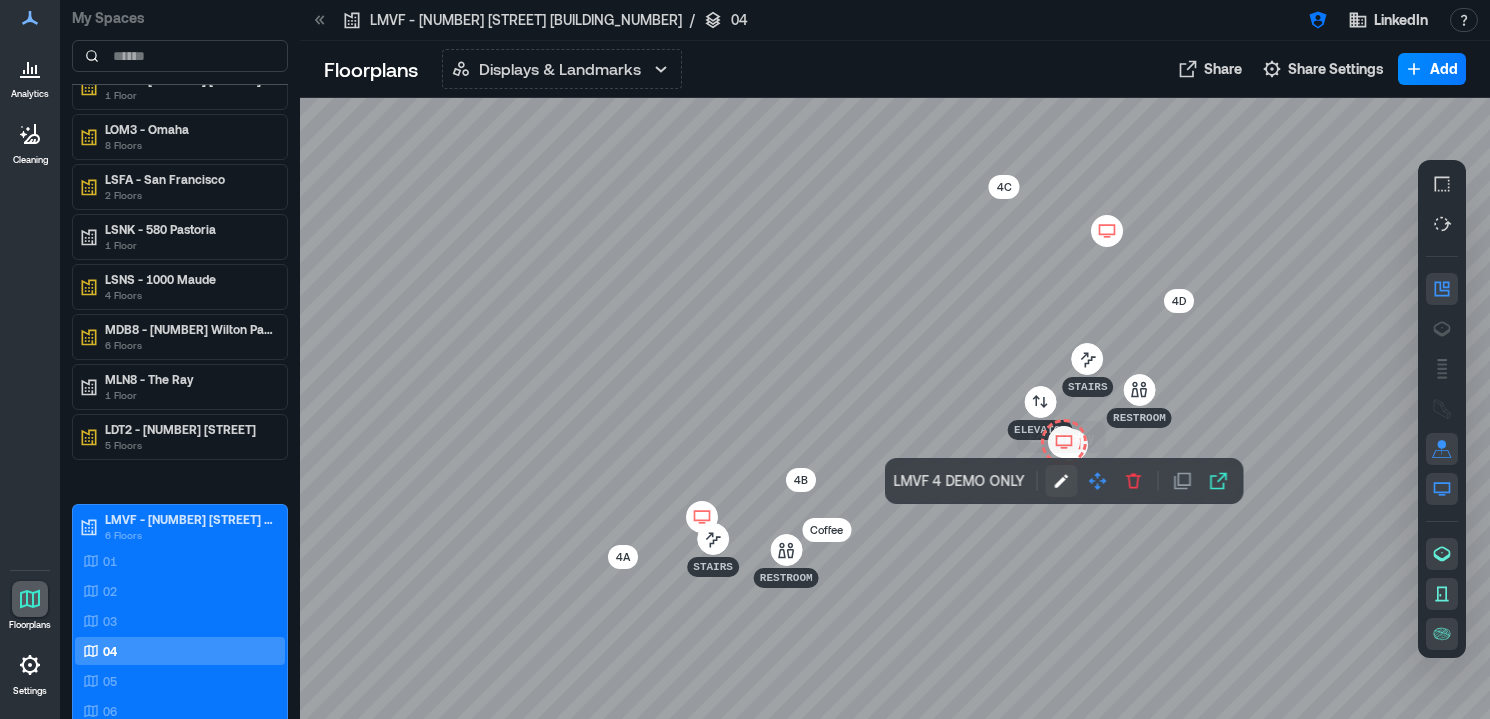 click 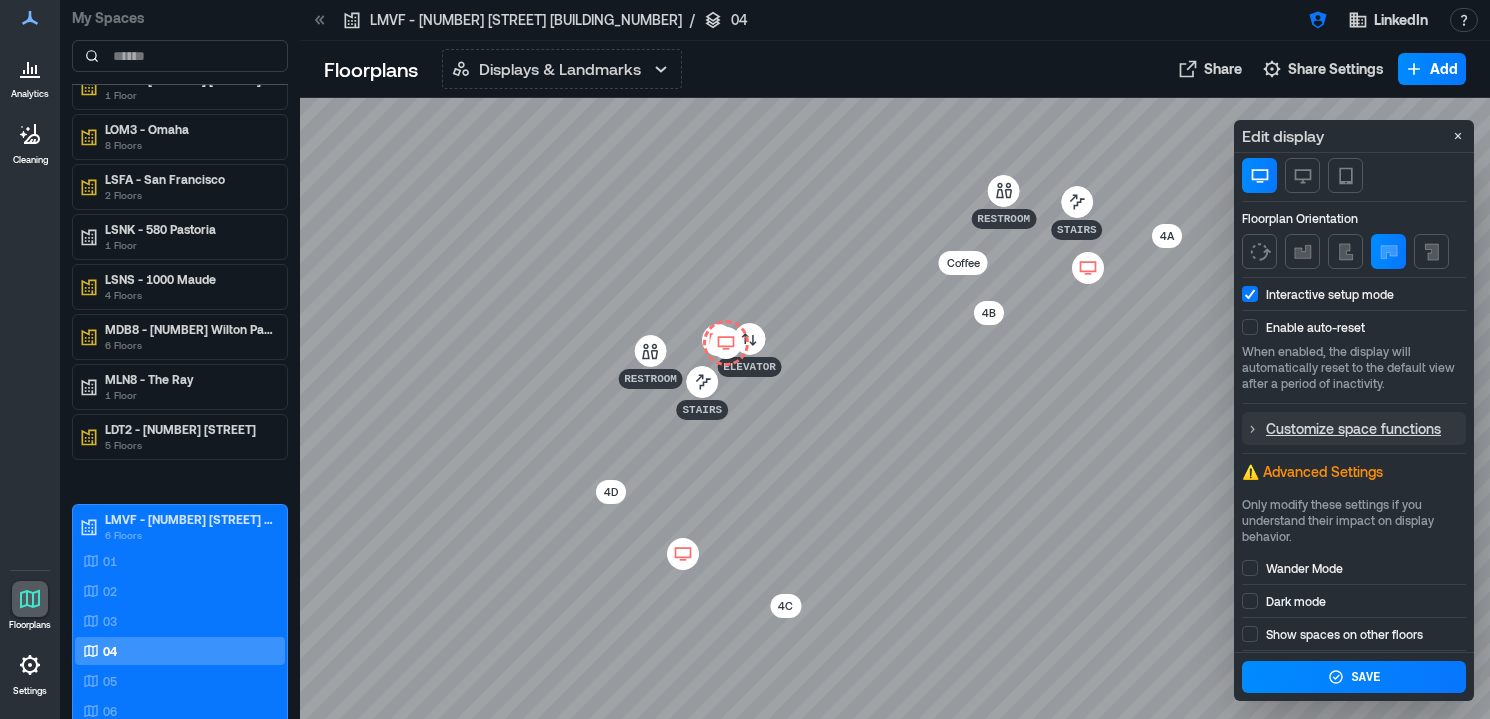 scroll, scrollTop: 181, scrollLeft: 0, axis: vertical 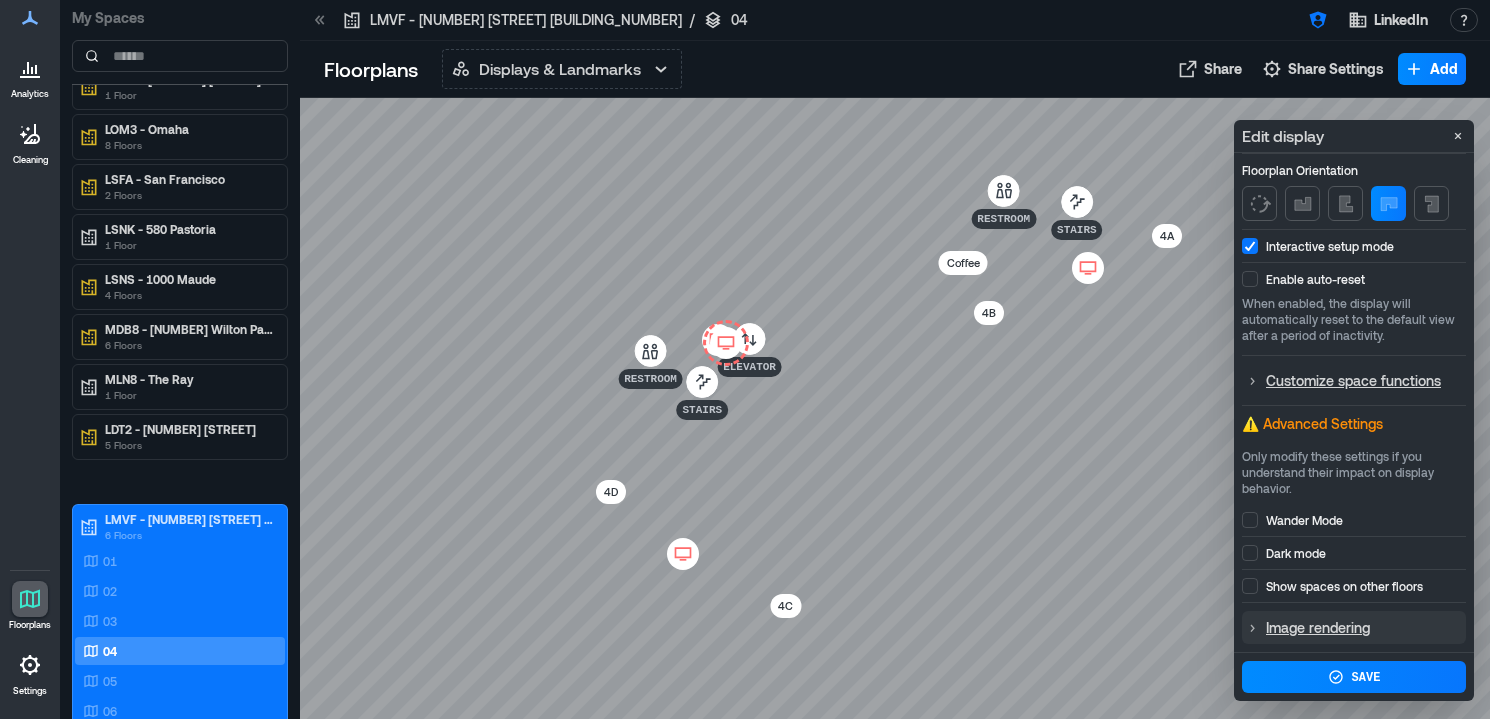 click 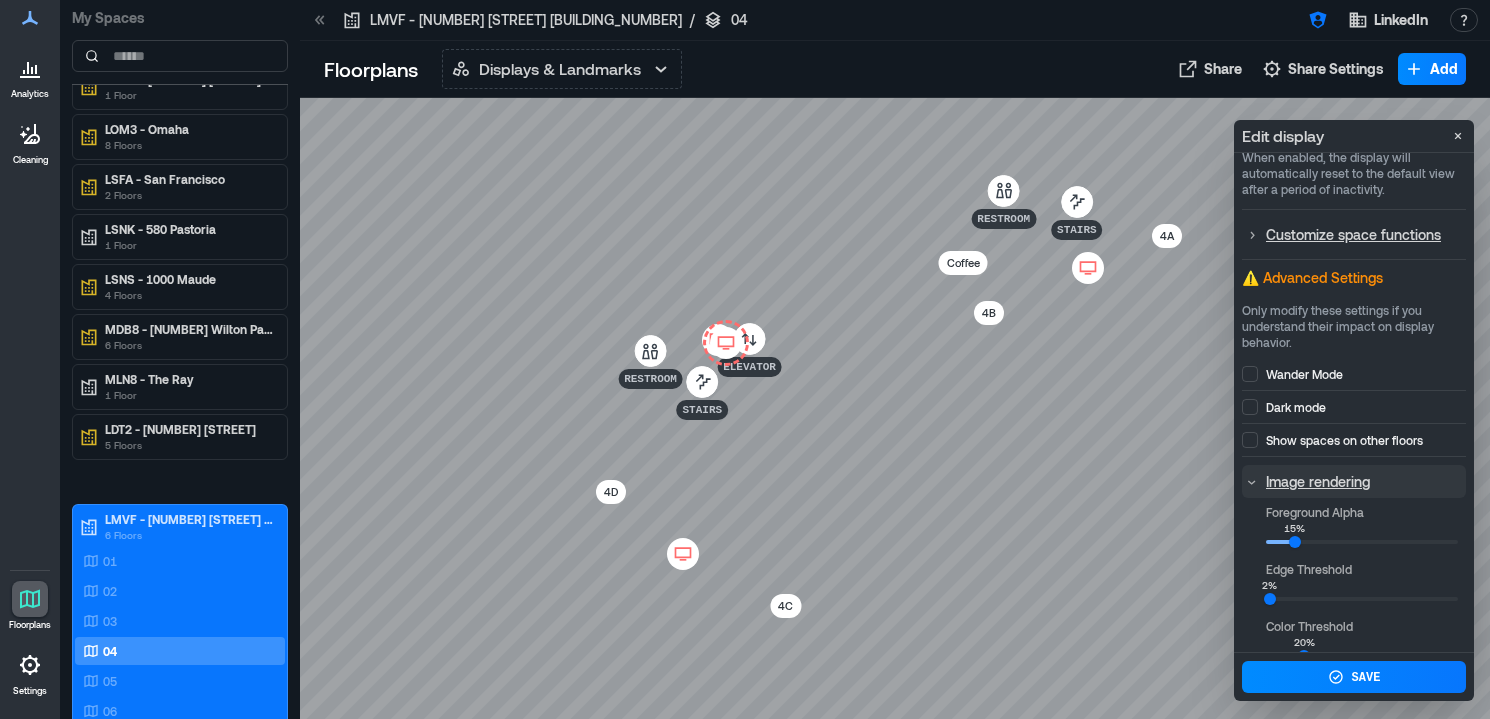 scroll, scrollTop: 405, scrollLeft: 0, axis: vertical 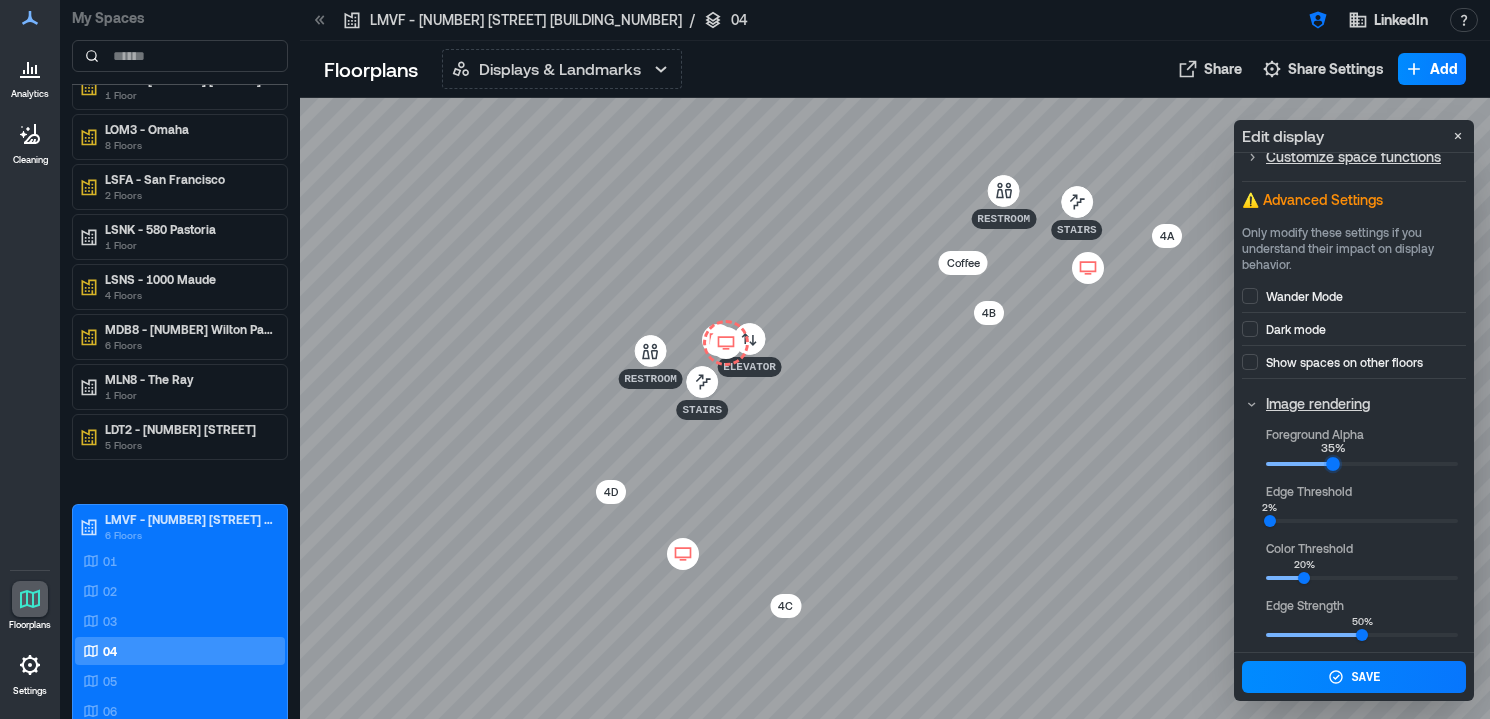 click on "35%" at bounding box center (1333, 465) 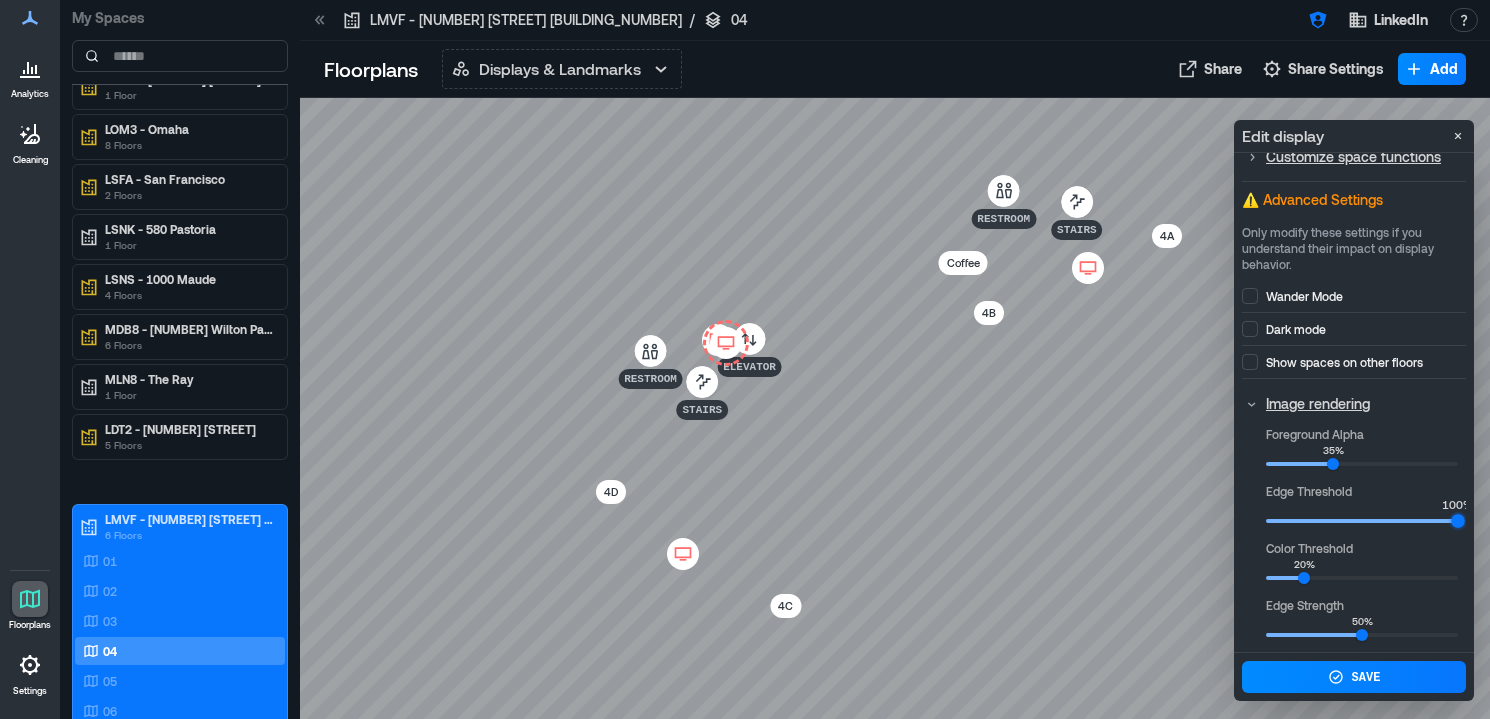 click on "Analytics Cleaning Floorplans Settings My Spaces [NUMBER] [STREET] [NUMBER] Floors AKL1 - Kuala Lumpur (CEO Suites) [NUMBER] Floors ASP4 - Singapore [NUMBER] Floor LCP1 - Carpinteria HQ [NUMBER] Floors LCP2 - Carpinteria Building [NUMBER] [NUMBER] Floor LCP3 - Carpinteria Building [NUMBER] [NUMBER] Floor LCP4 - Carpinteria Building [NUMBER] [NUMBER] Floor LCP5 - Carpinteria Building [NUMBER] [NUMBER] Floor LCP6 - Carpinteria Building [NUMBER] [NUMBER] Floor LCP9 - Carpinteria Building [NUMBER] [NUMBER] Floors MDB5 - One Wilton Park [NUMBER] Floors LCH4 - Chicago [NUMBER] Floors LCP5 - Carpinteria Building [NUMBER] WAFFLE DEMO [NUMBER] Floor LMVC - [NUMBER] [STREET] [BUILDING_NUMBER] [NUMBER] Floor LMVC - [NUMBER] [STREET] [BUILDING_NUMBER] [NUMBER] Floors LMVD - [NUMBER] [STREET] [BUILDING_NUMBER] [NUMBER] Floors LMVE - [NUMBER] [STREET] [BUILDING_NUMBER] [NUMBER] Floors LMVE - [NUMBER] [STREET] [BUILDING_NUMBER] [NUMBER] Floor LOM3 - Omaha [NUMBER] Floors LSFA - San Francisco [NUMBER] Floors LSNK - [NUMBER] [STREET] [NUMBER] Floor LSNS - [NUMBER] [STREET] [NUMBER] Floors MDB8 - [NUMBER] Wilton Park Dublin [NUMBER] Floors MLN8 - The Ray [NUMBER] Floor LDT2 - [NUMBER] [STREET] [NUMBER] Floors LMVF - [NUMBER] [STREET] [BUILDING_NUMBER] [NUMBER] Floors [CODE] [CODE] [CODE] [CODE] [CODE] [CODE] LNY2 - Empire State Bldg [NUMBER] Floors Omaha [NUMBER] Floor LTN5 - Toronto [NUMBER] Floors [NUMBER] Floor" at bounding box center [745, 359] 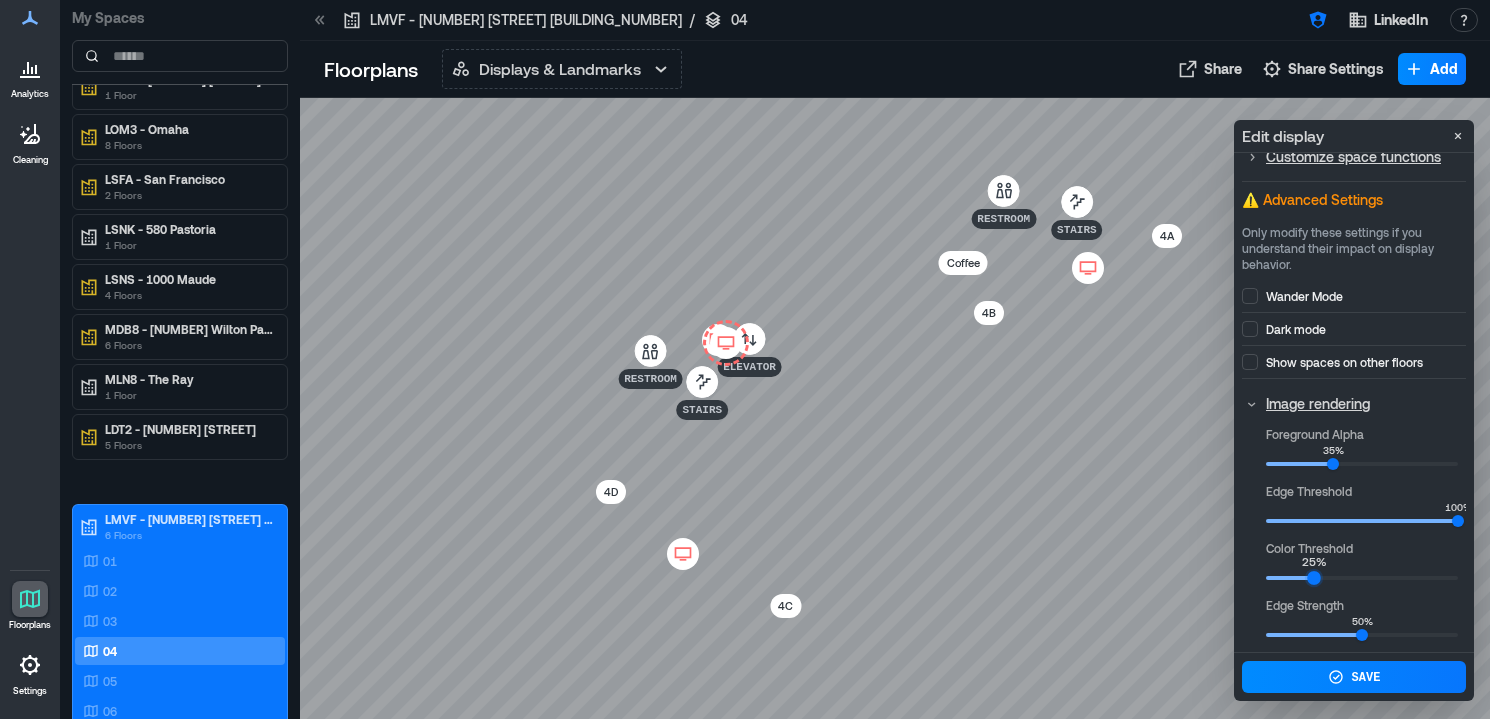 click on "25%" at bounding box center [1314, 579] 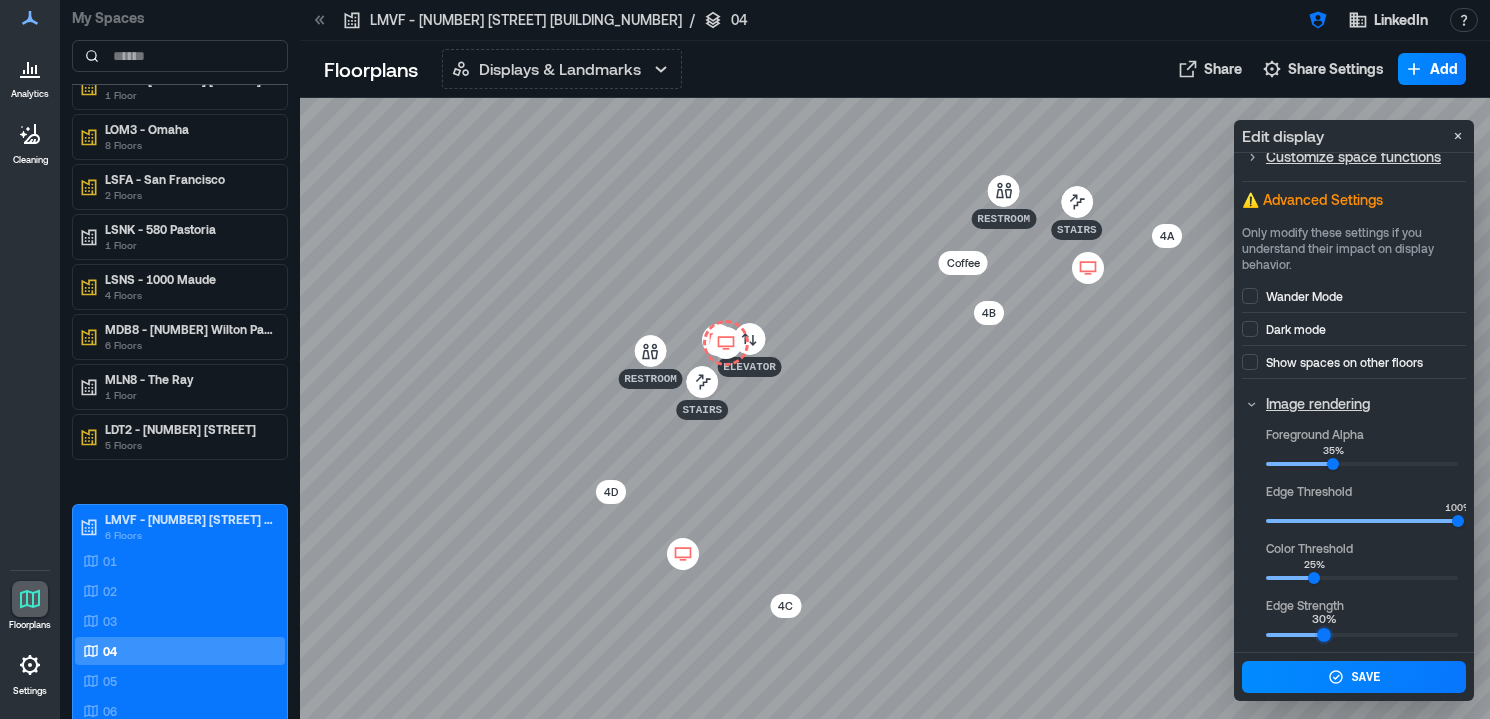 click on "30%" at bounding box center [1324, 636] 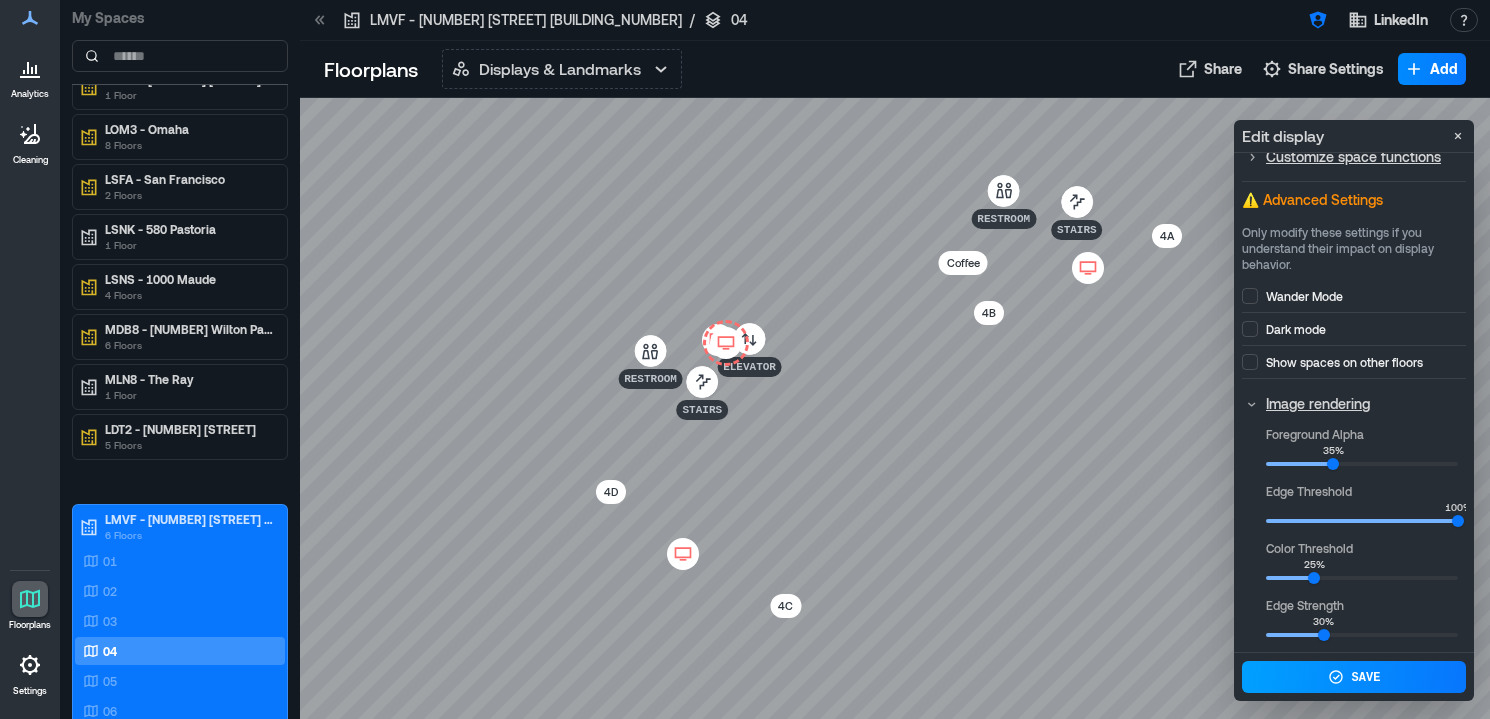 click on "Save" at bounding box center (1354, 677) 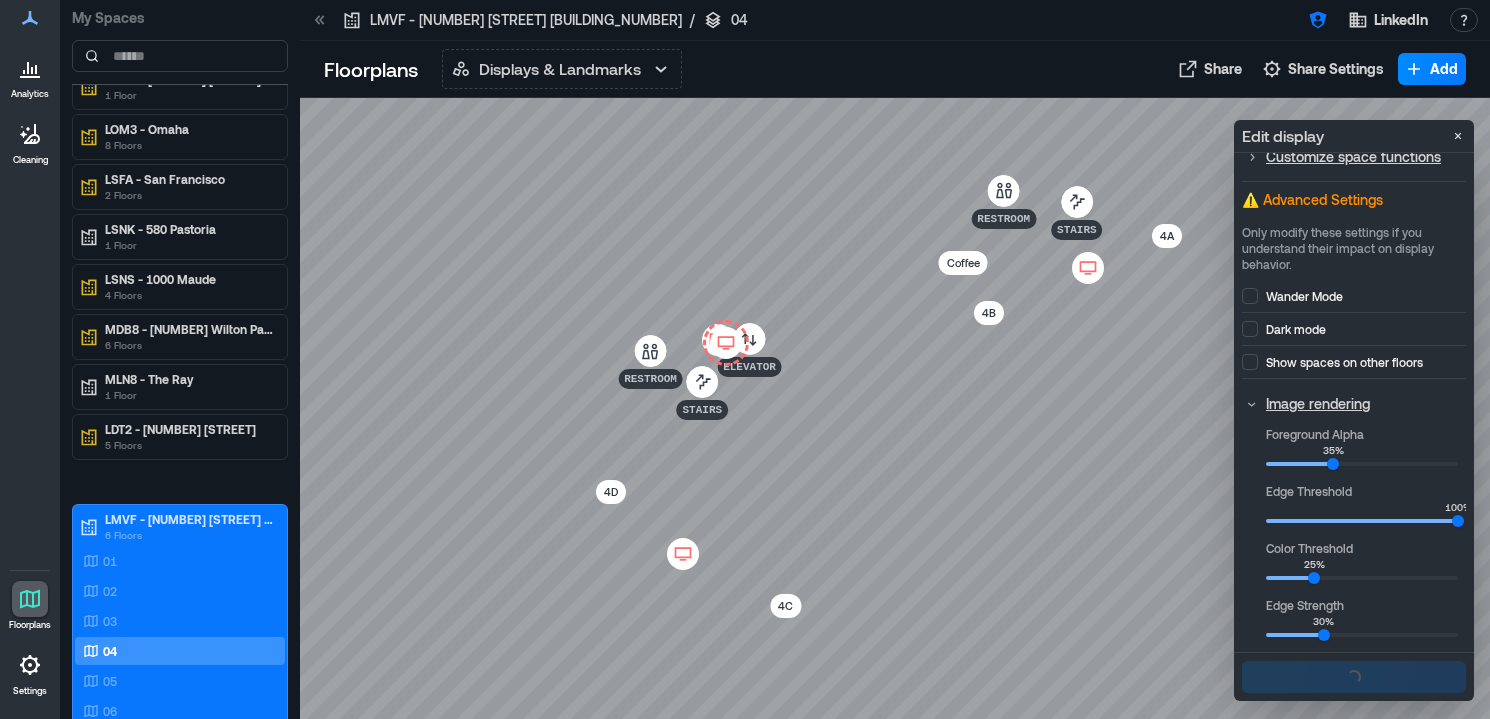 scroll, scrollTop: 0, scrollLeft: 0, axis: both 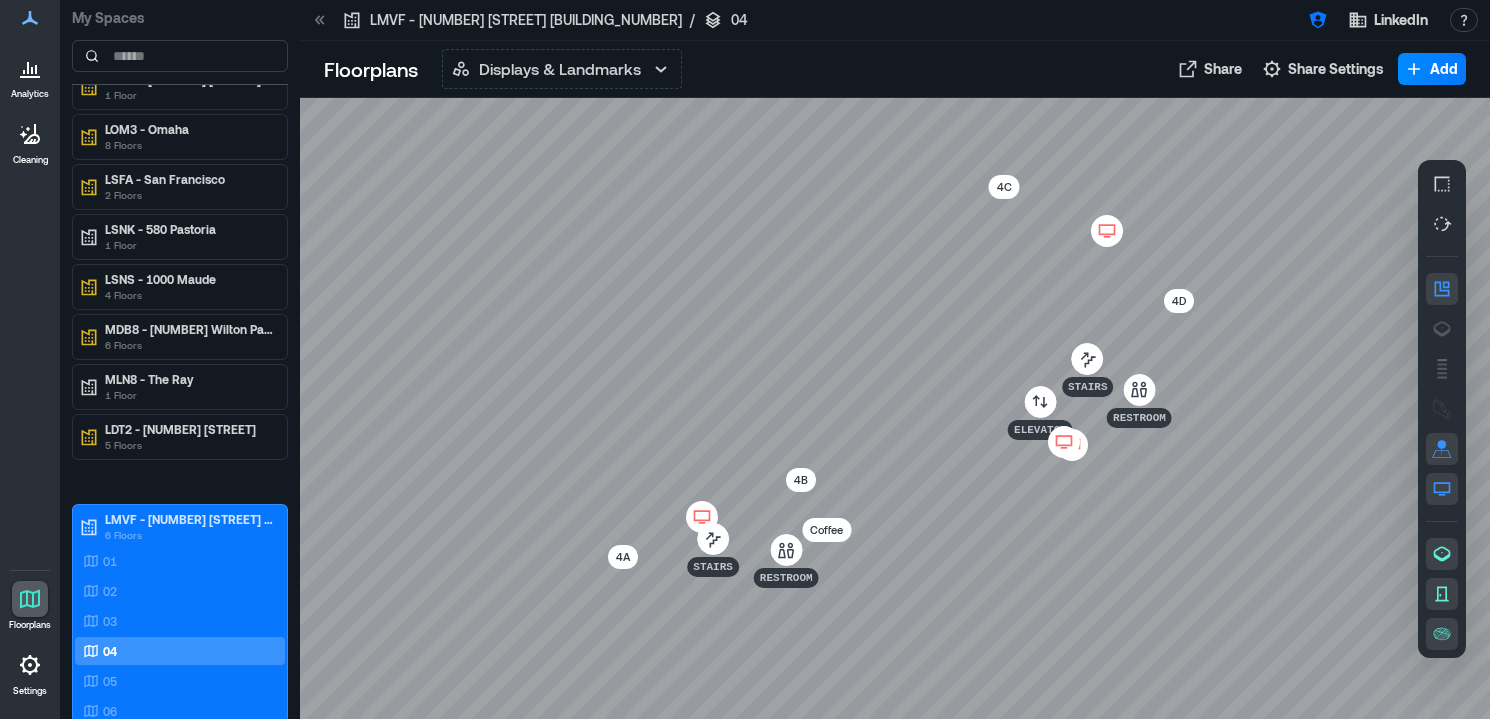 click 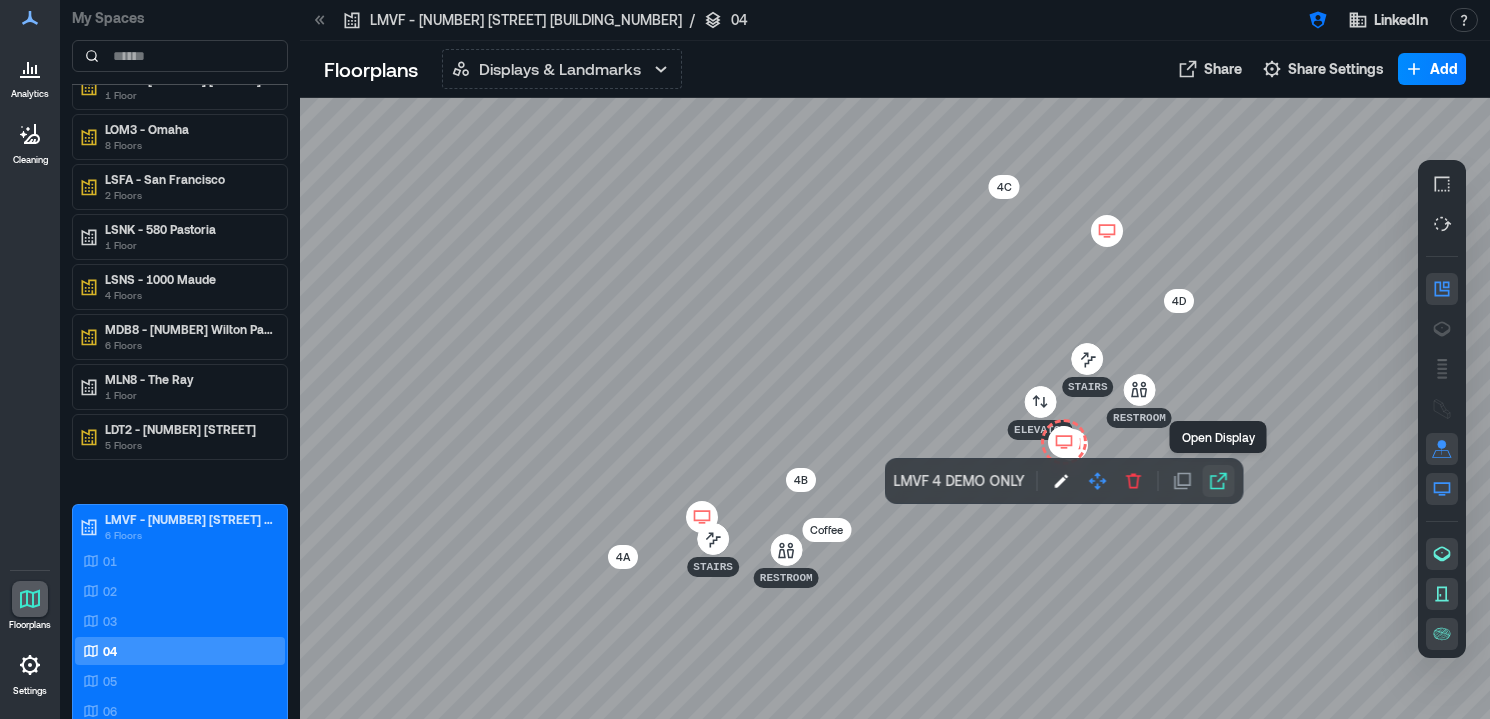 click 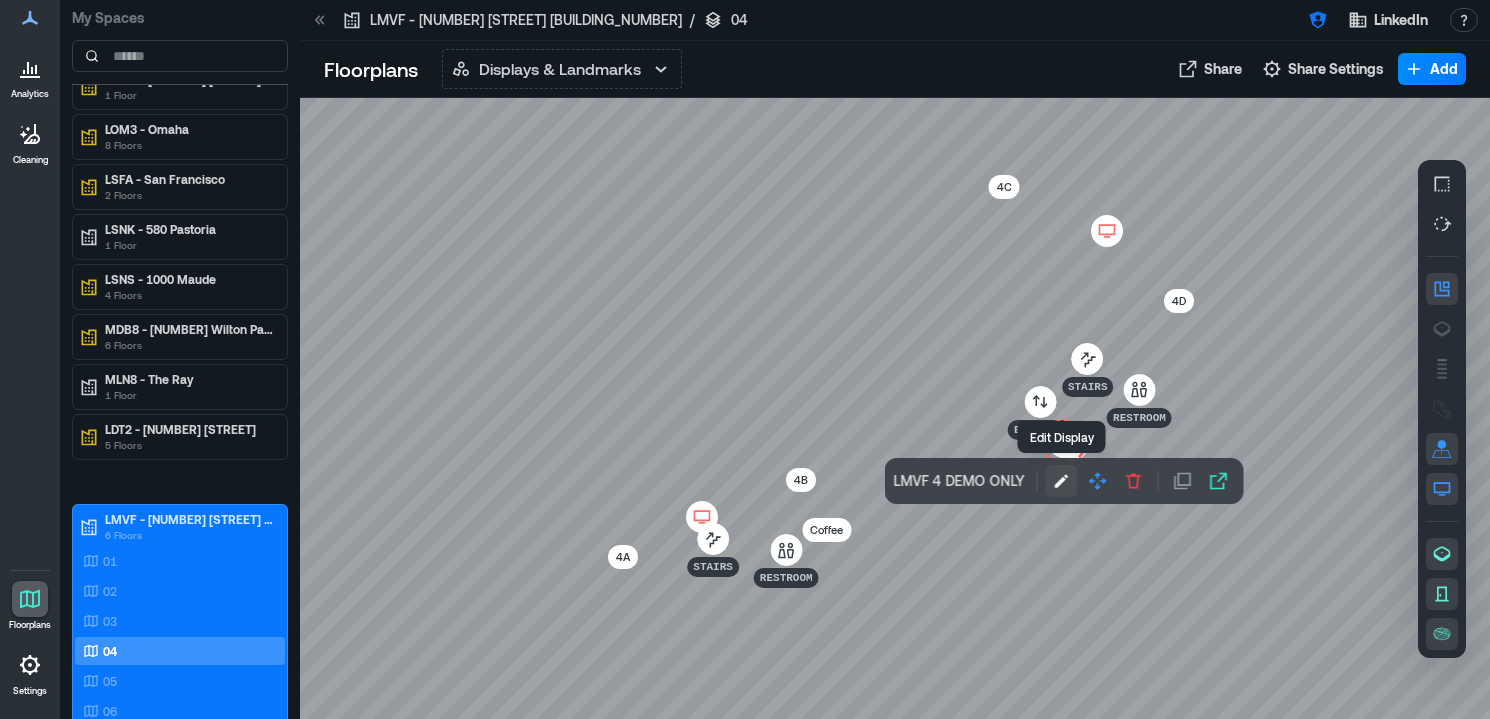 click 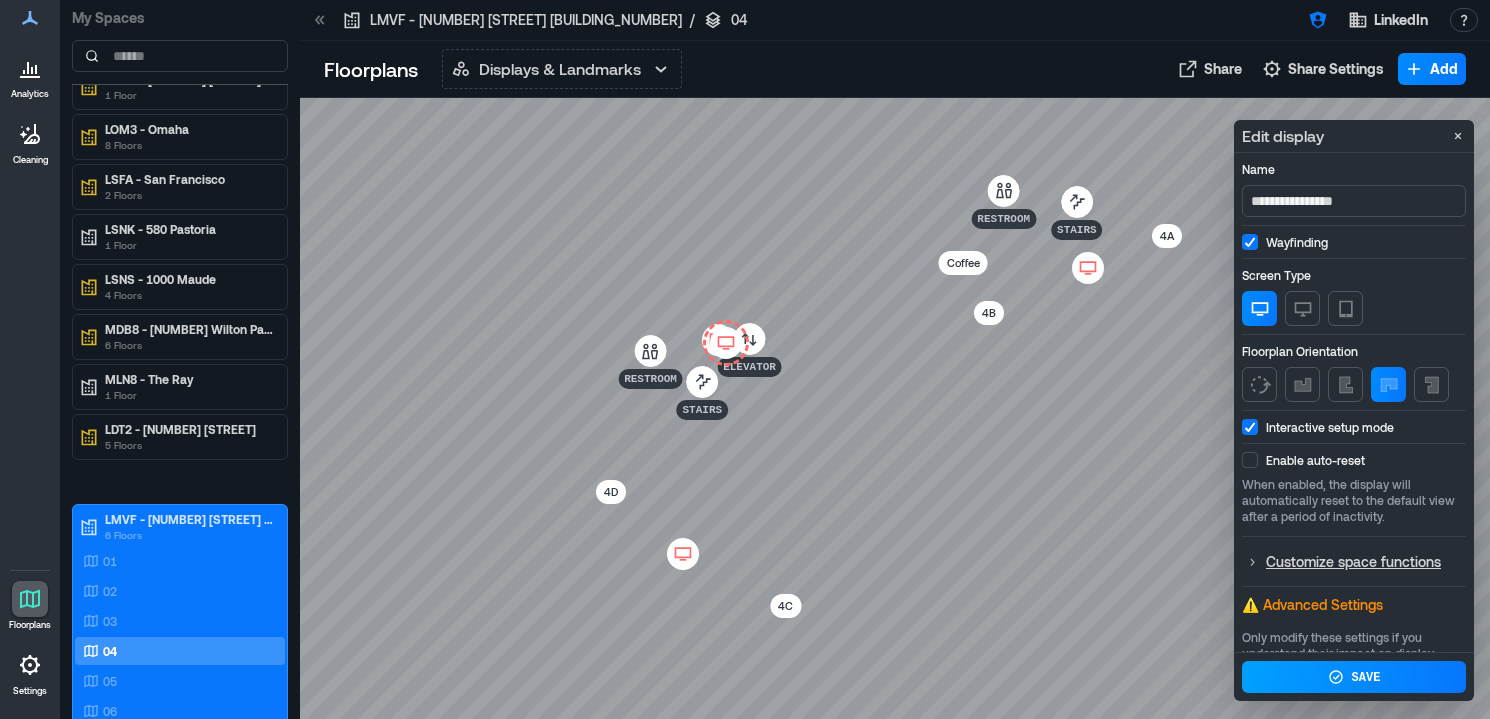 click at bounding box center [1250, 460] 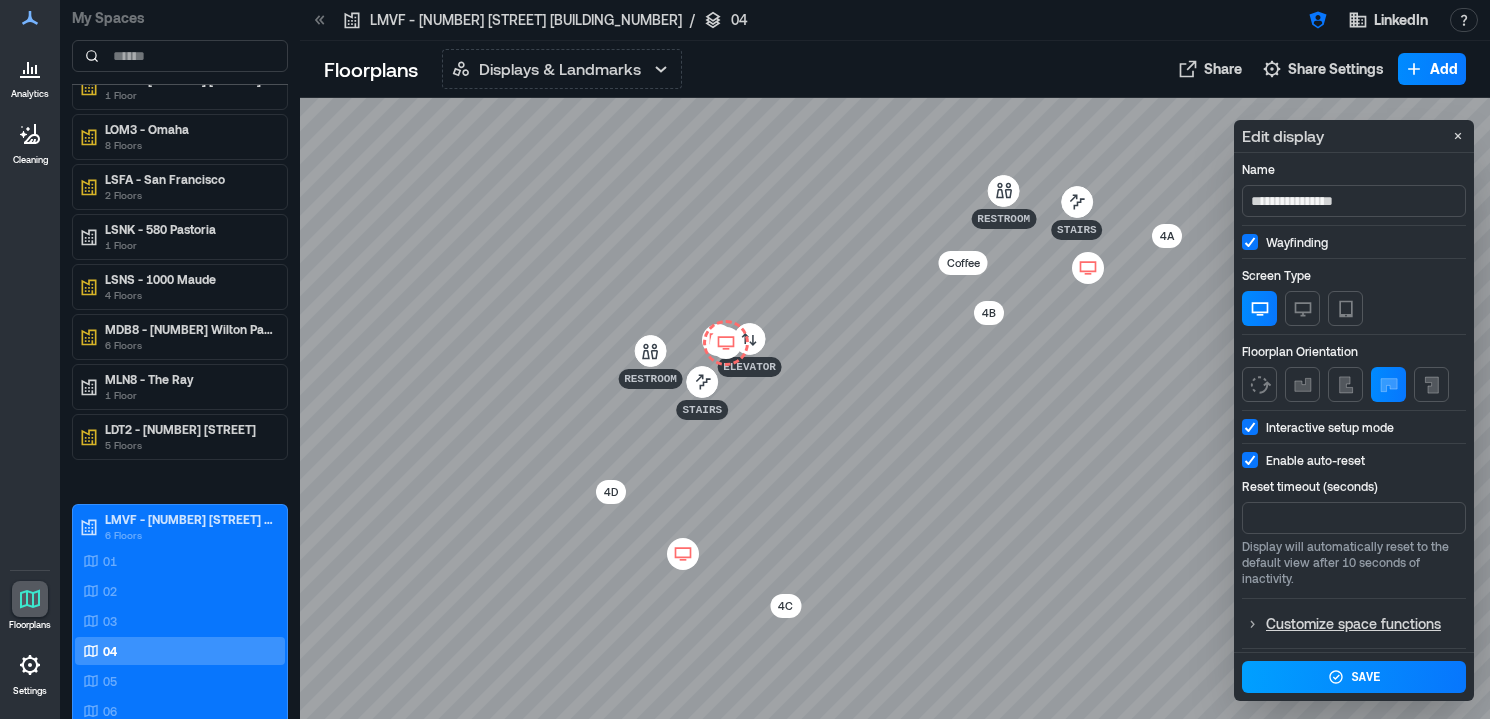click 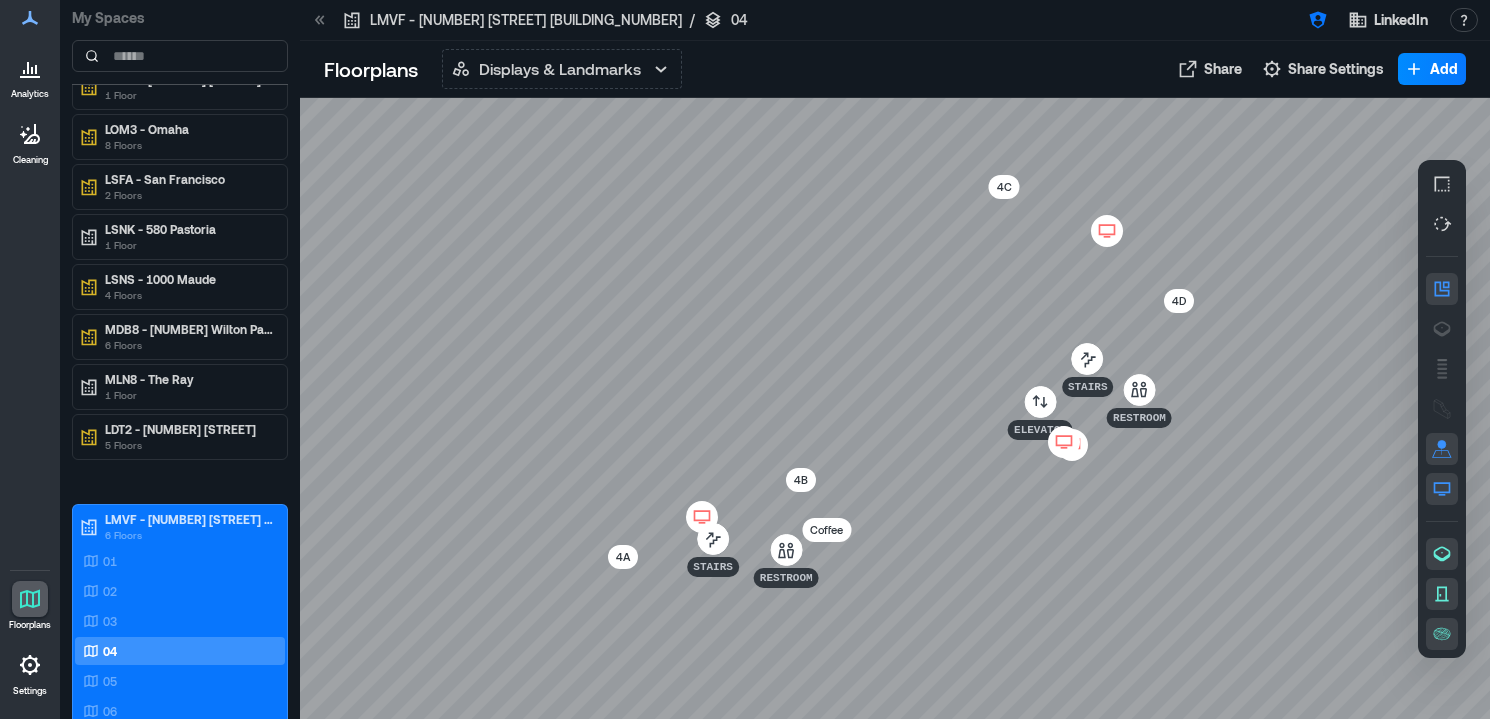 click at bounding box center [1064, 442] 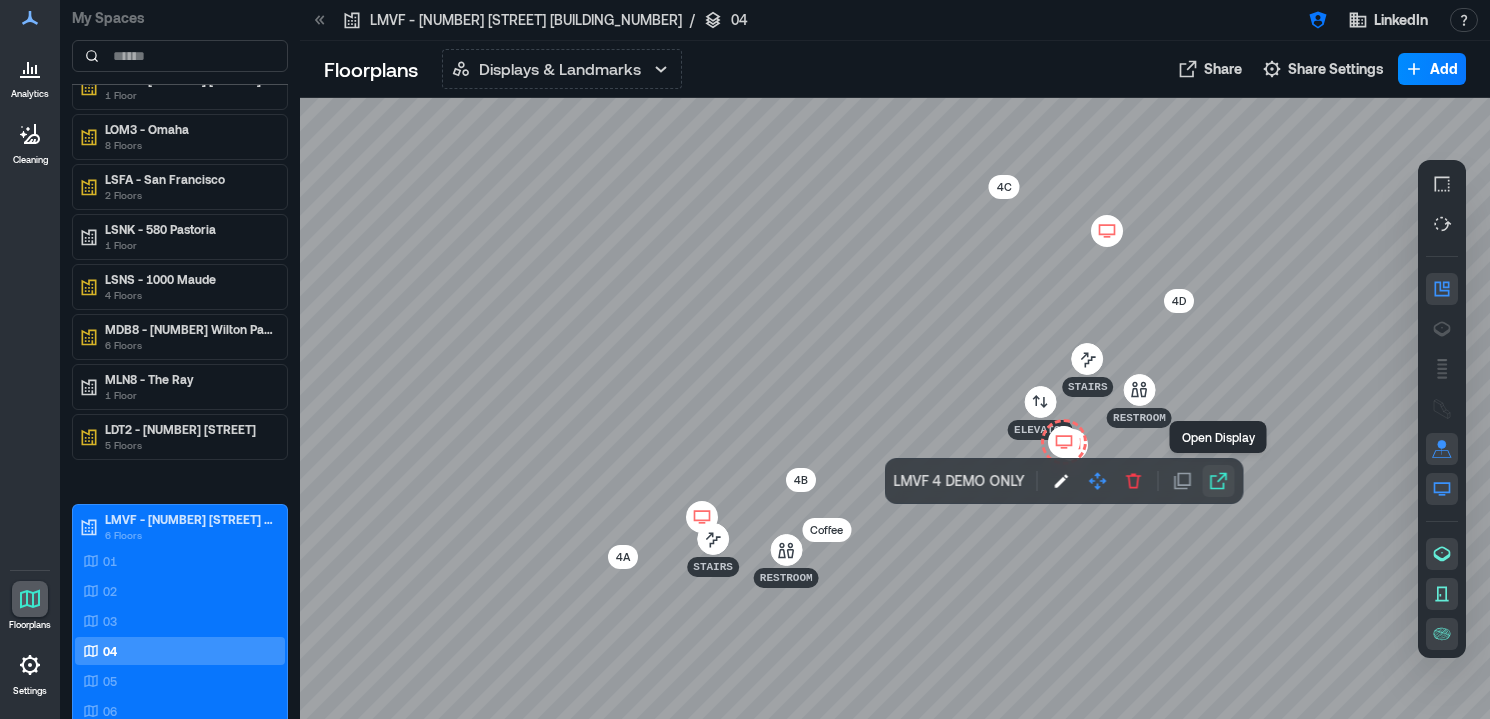 click 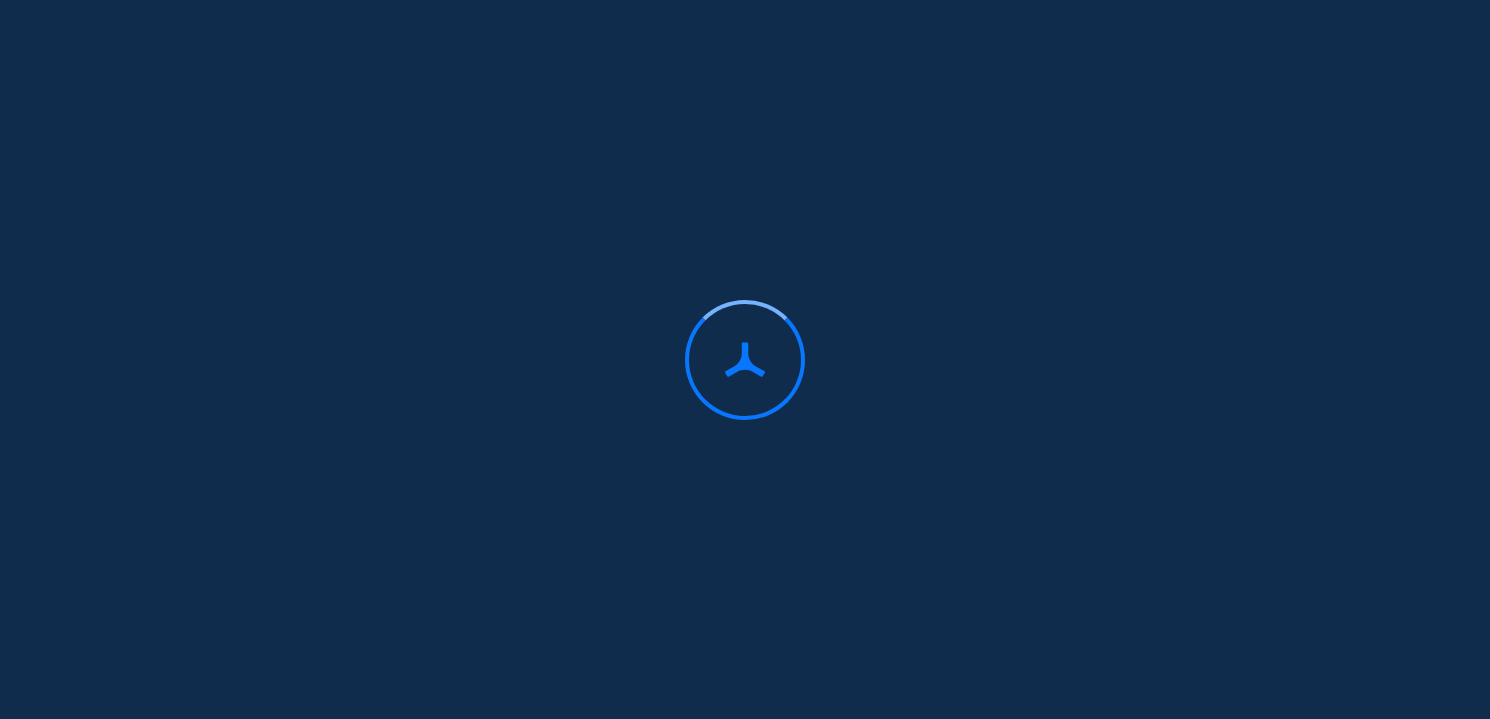 scroll, scrollTop: 0, scrollLeft: 0, axis: both 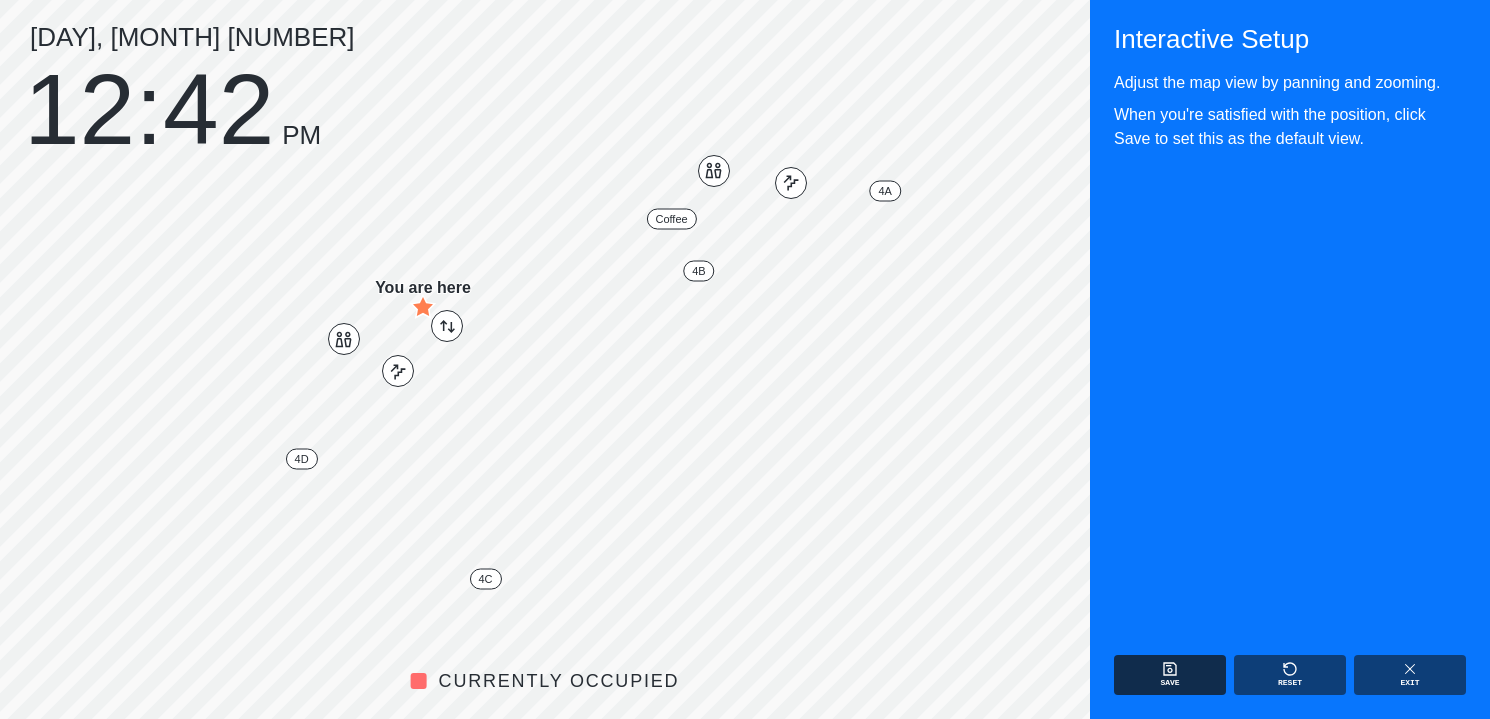 click on "Save" at bounding box center (1170, 675) 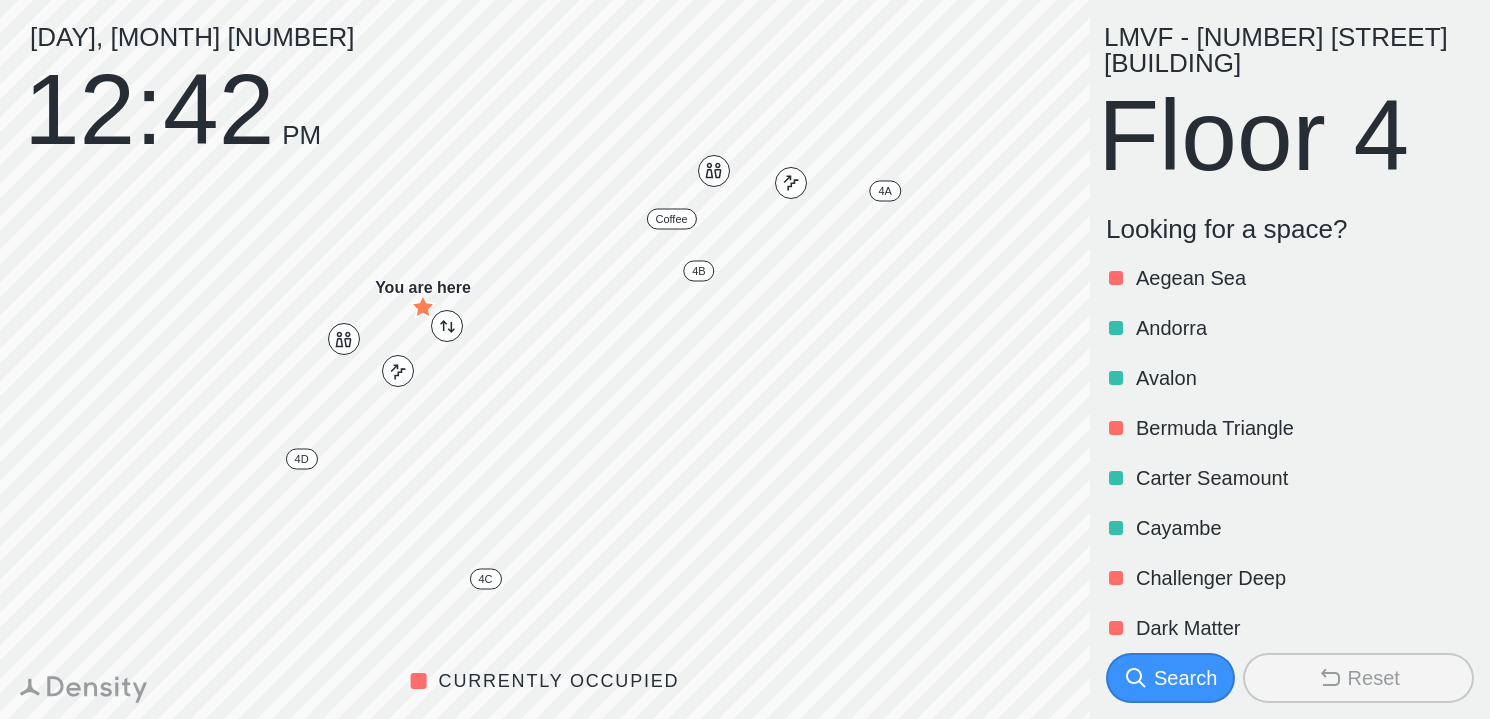 click on "Challenger Deep" at bounding box center (1286, 578) 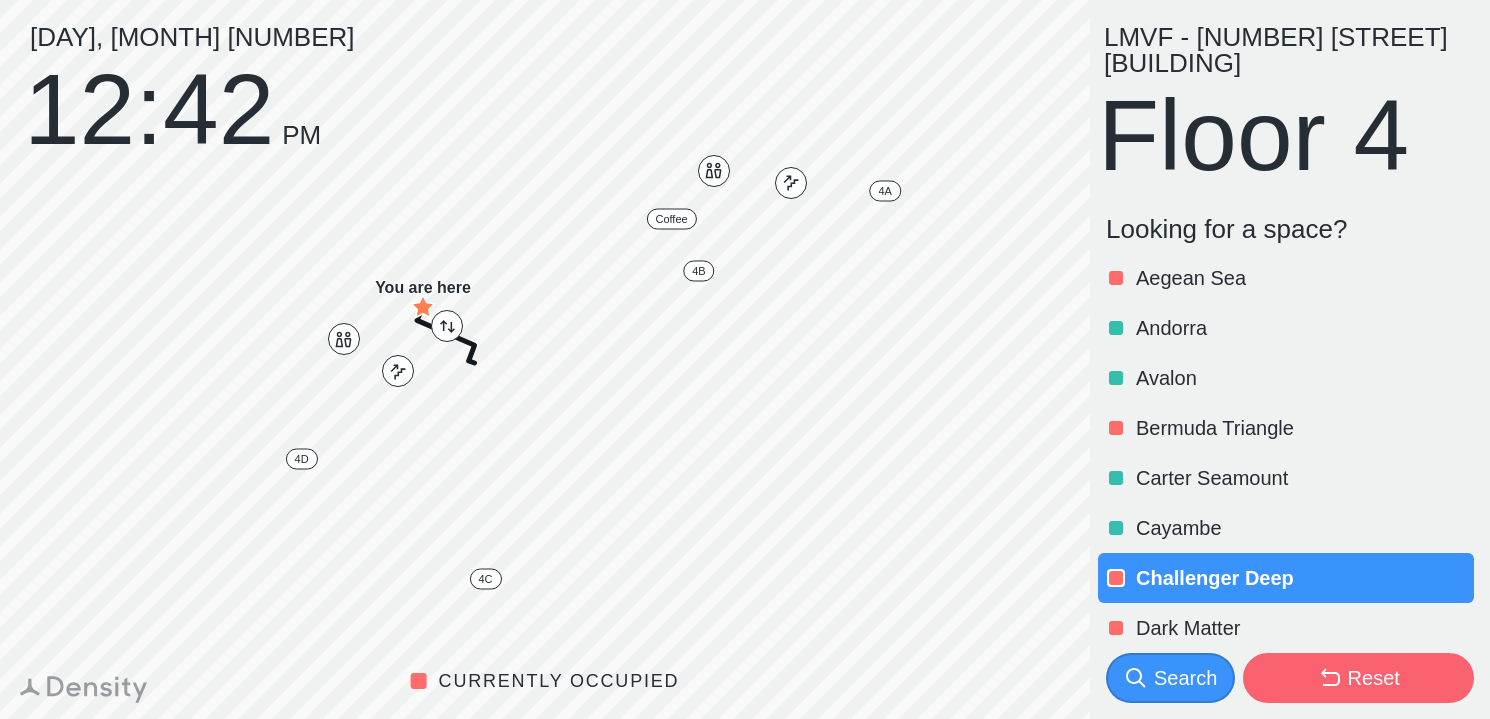 click on "Challenger Deep" at bounding box center (1286, 578) 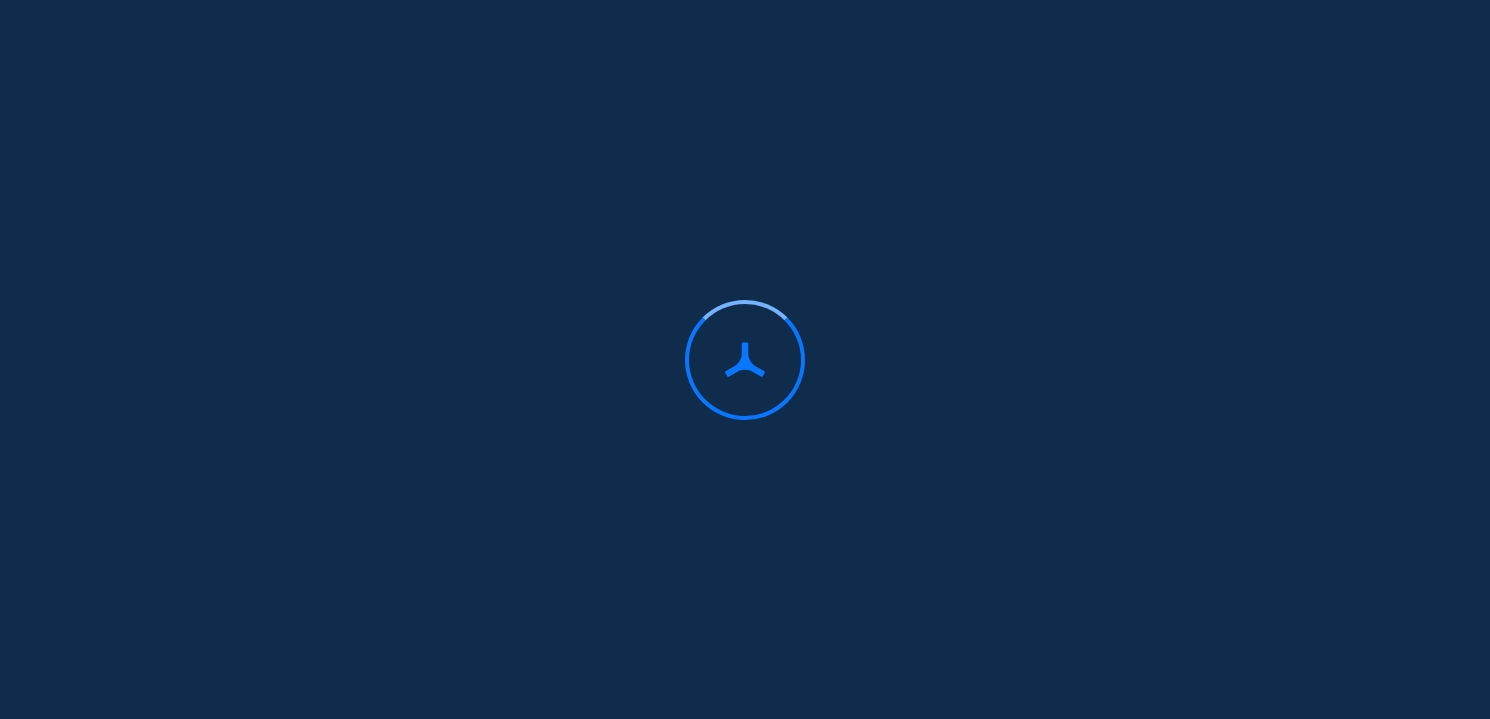 scroll, scrollTop: 0, scrollLeft: 0, axis: both 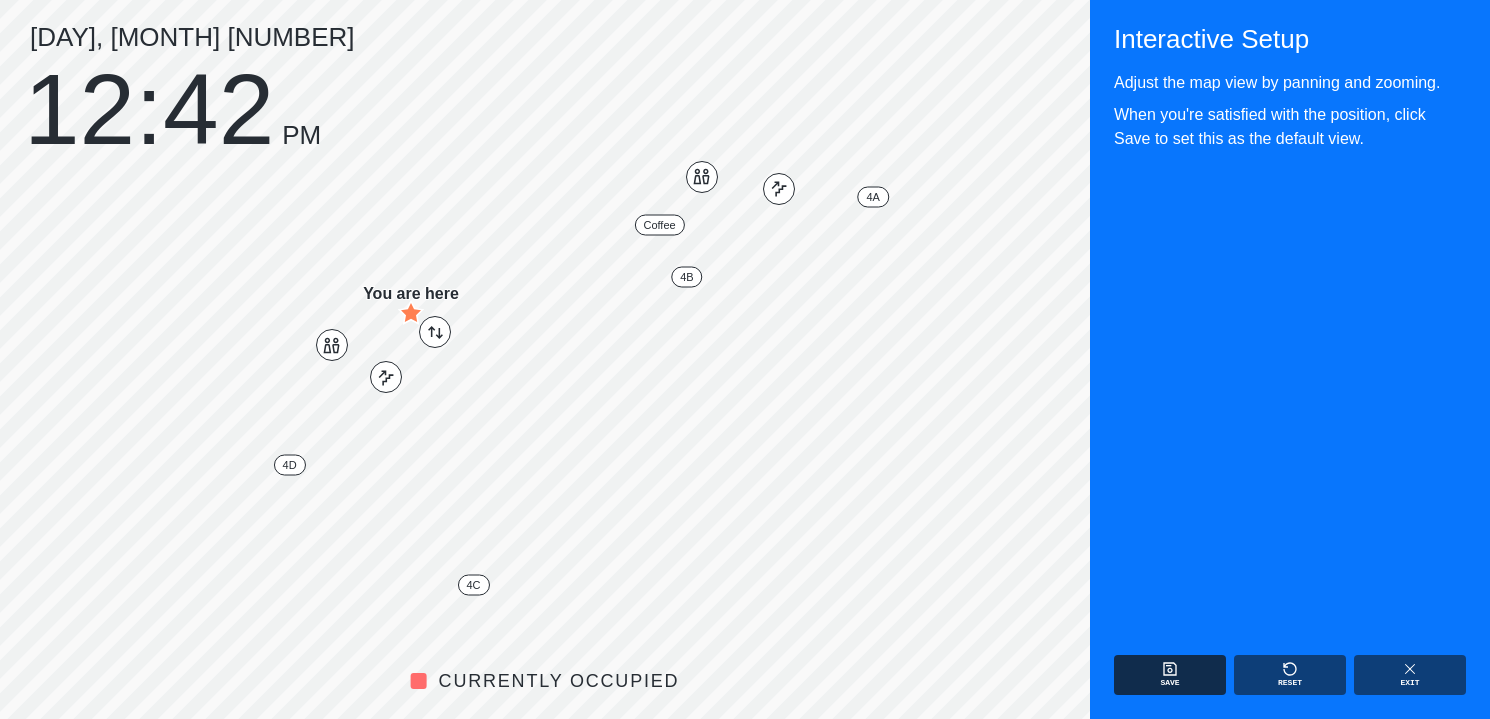 click 